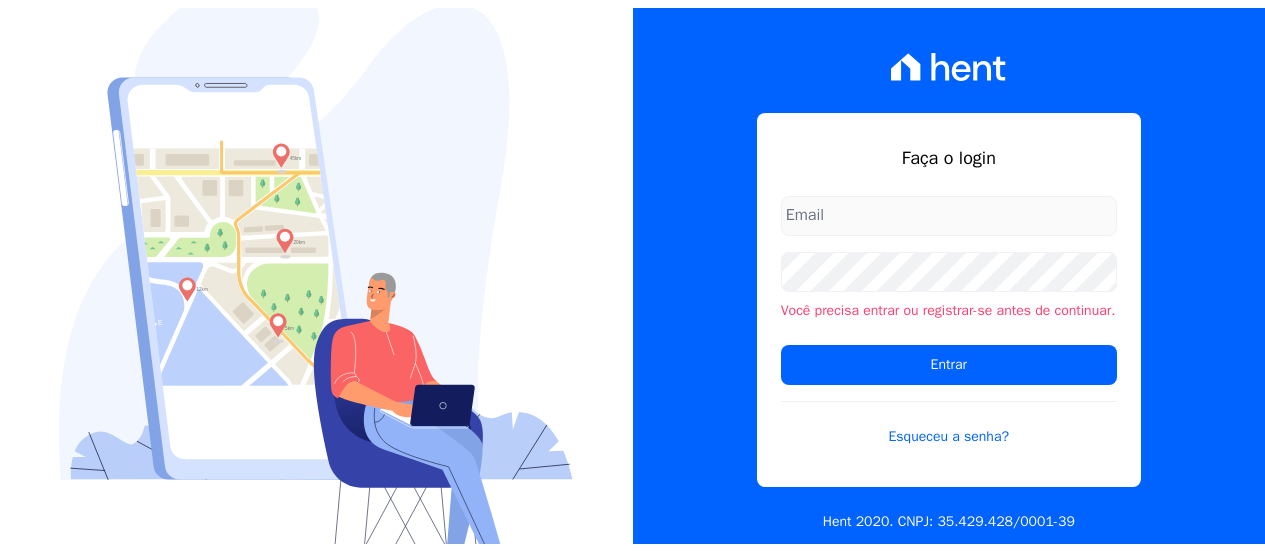 scroll, scrollTop: 0, scrollLeft: 0, axis: both 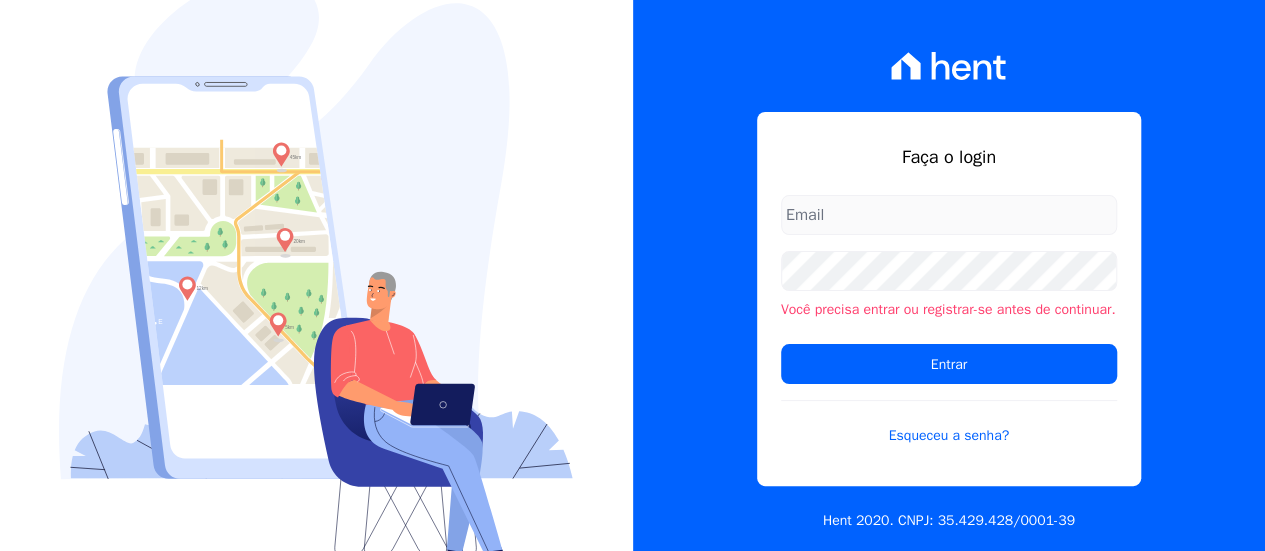 click at bounding box center [949, 215] 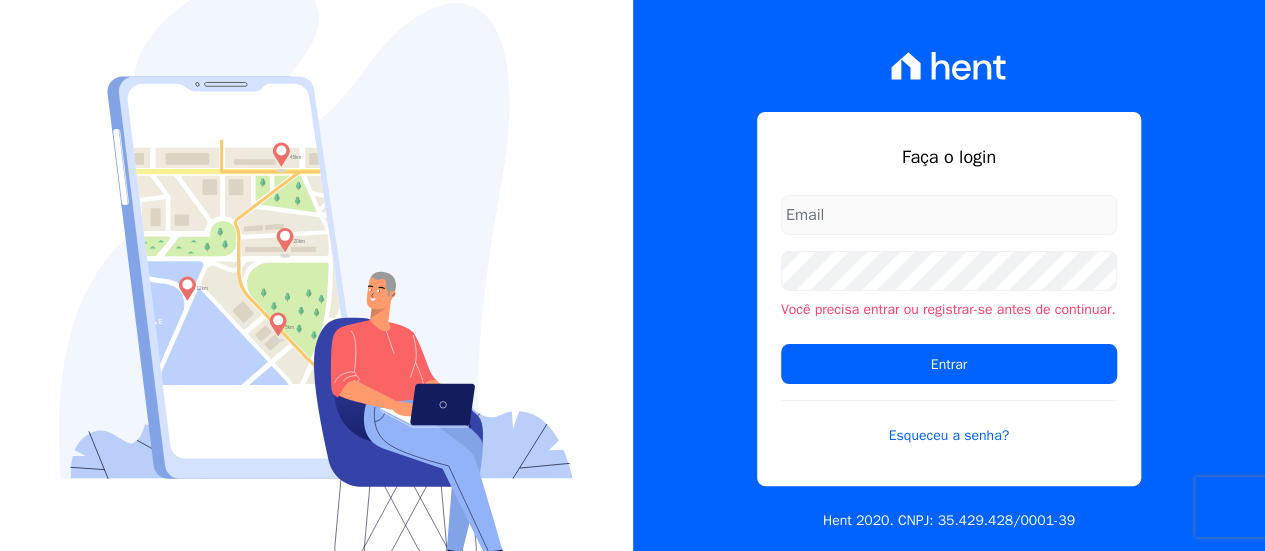 type on "[EMAIL]" 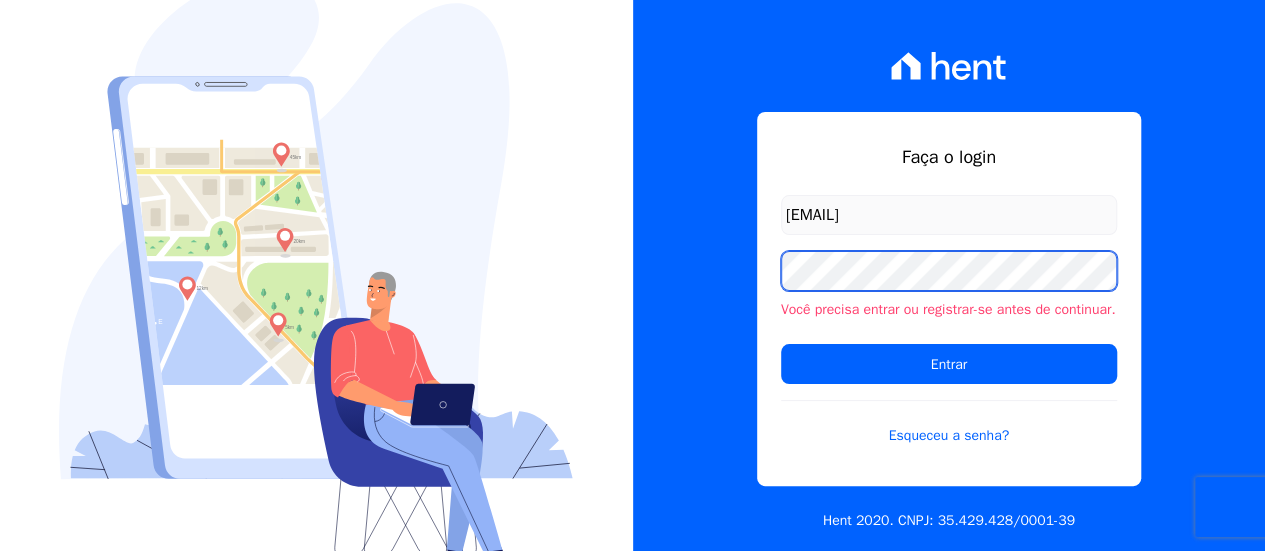 click on "Entrar" at bounding box center (949, 364) 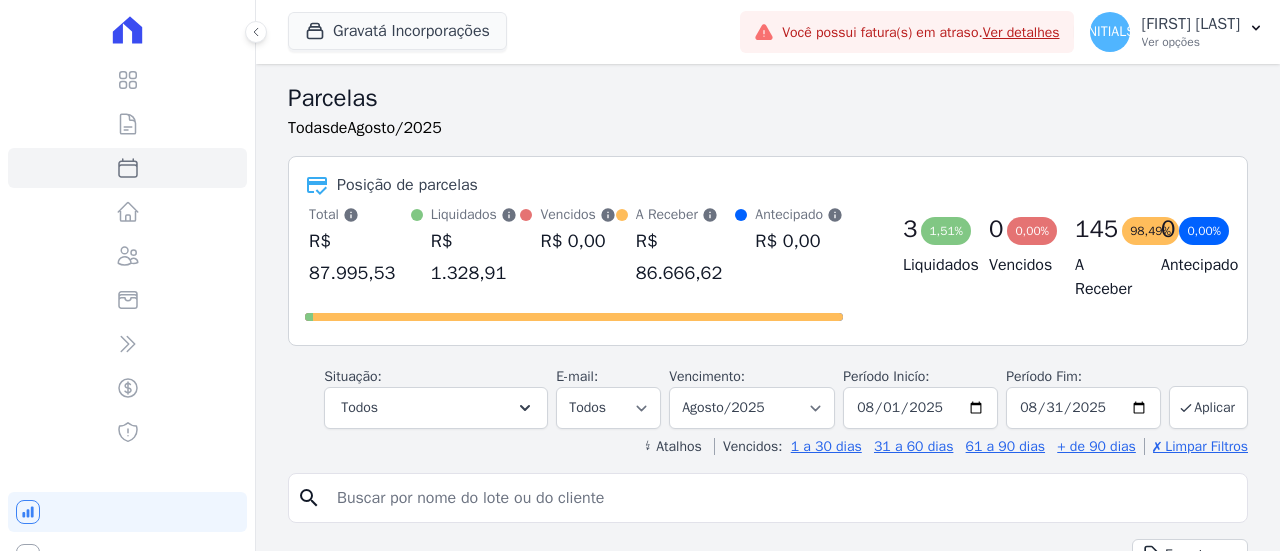 select 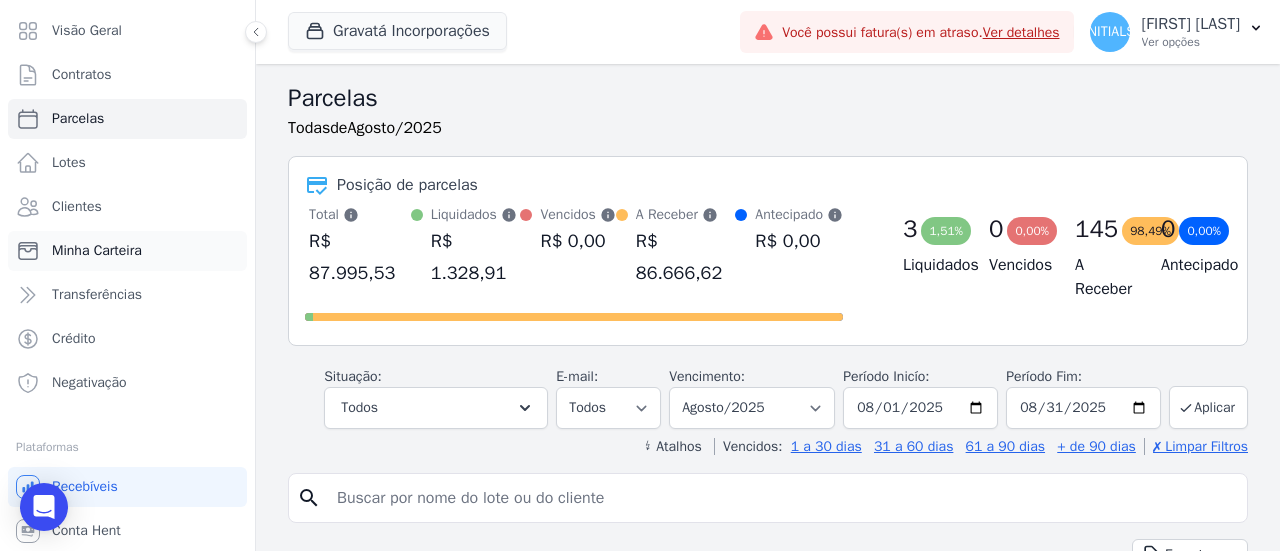 scroll, scrollTop: 92, scrollLeft: 0, axis: vertical 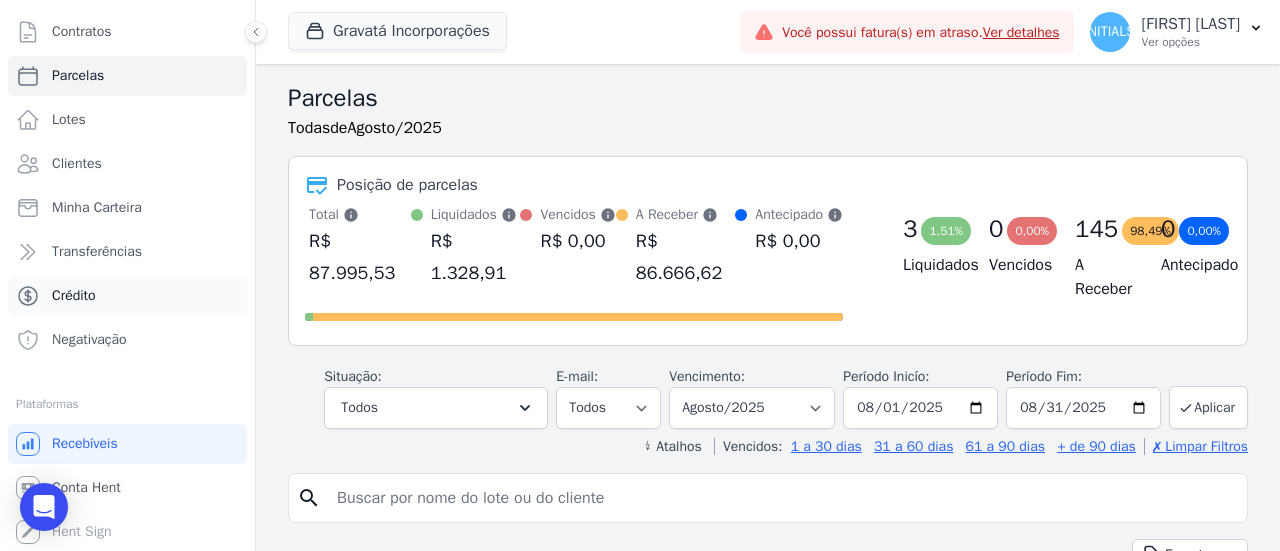click on "Crédito" at bounding box center [127, 296] 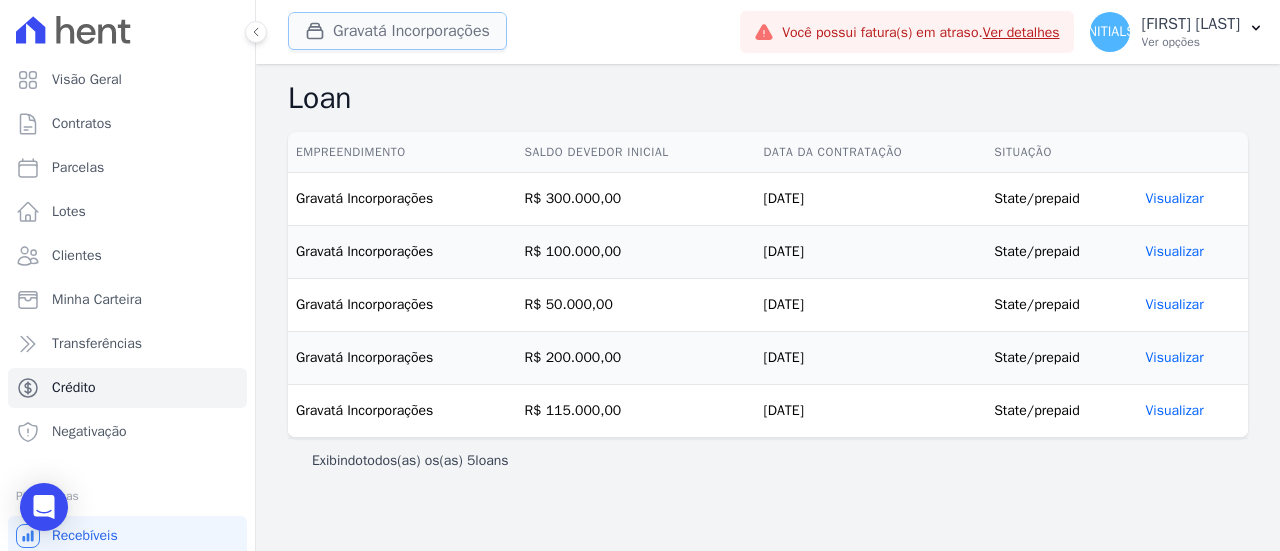 click on "Gravatá Incorporações" at bounding box center [397, 31] 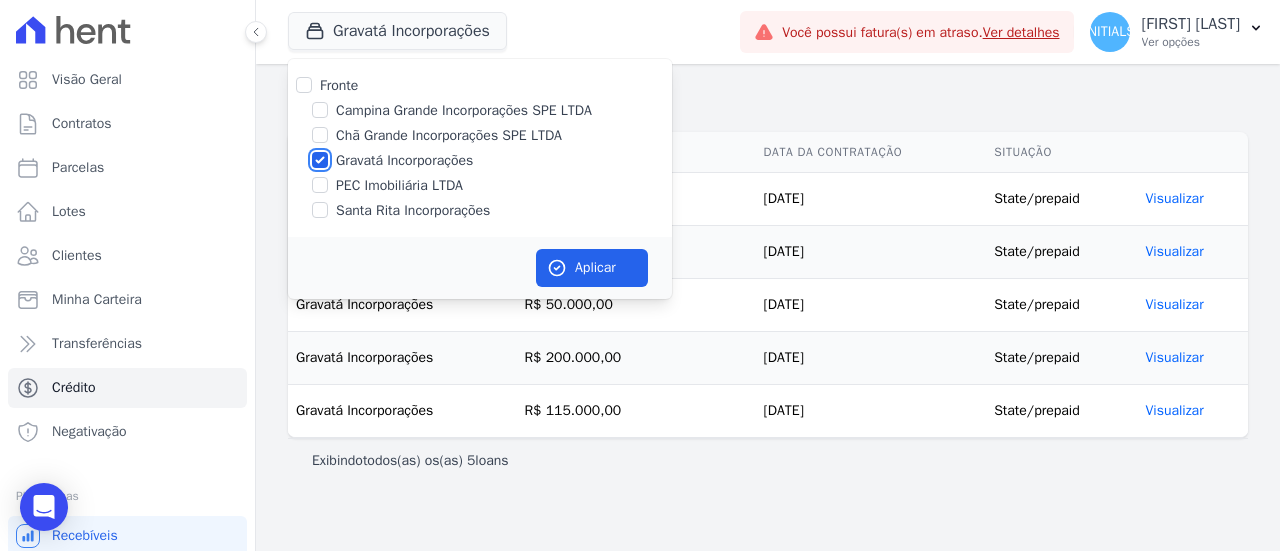 click on "Gravatá Incorporações" at bounding box center [320, 160] 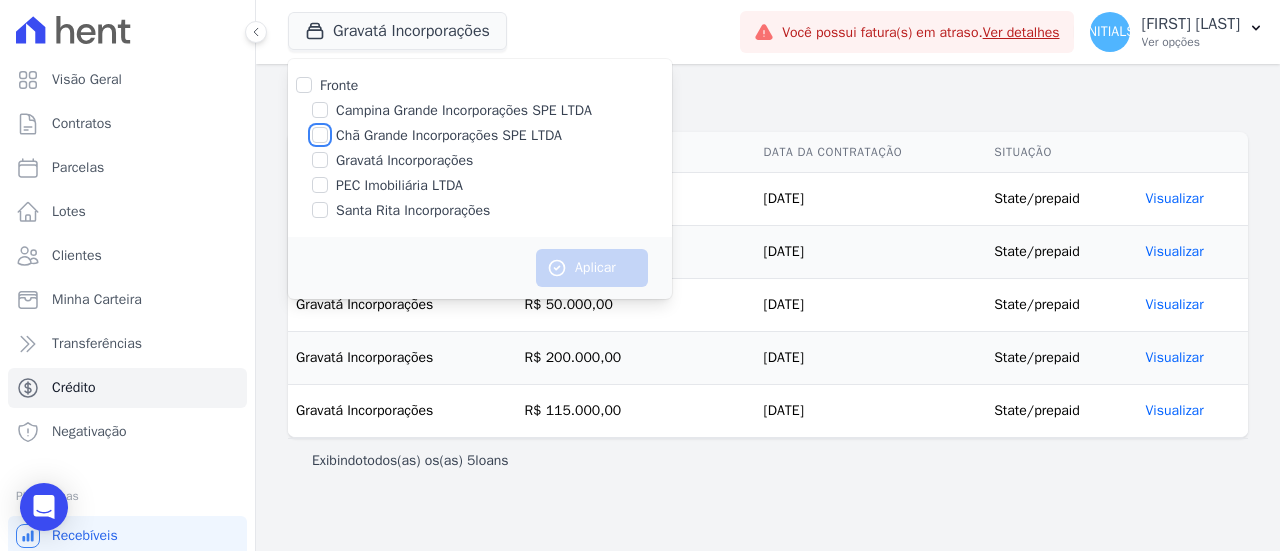 click on "Chã Grande Incorporações SPE LTDA" at bounding box center [320, 135] 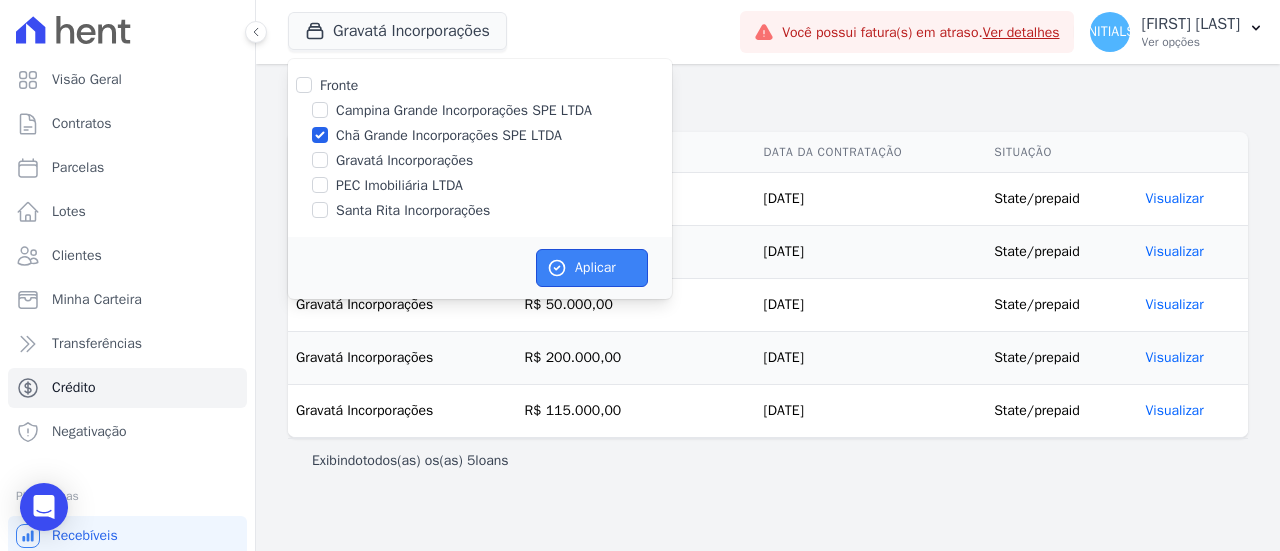 click on "Aplicar" at bounding box center [592, 268] 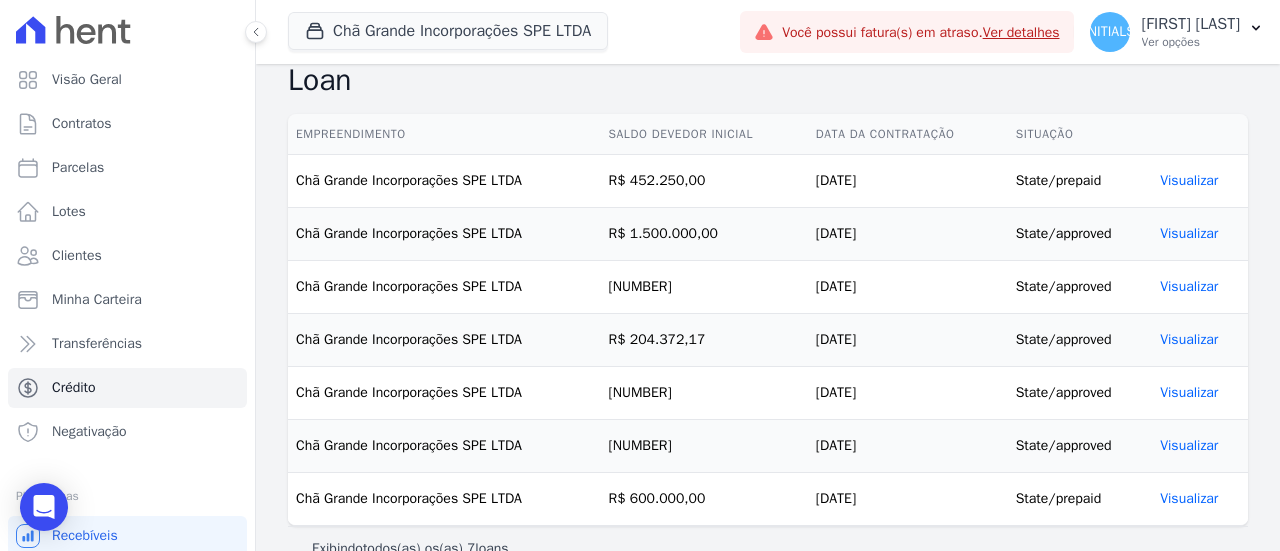 scroll, scrollTop: 0, scrollLeft: 0, axis: both 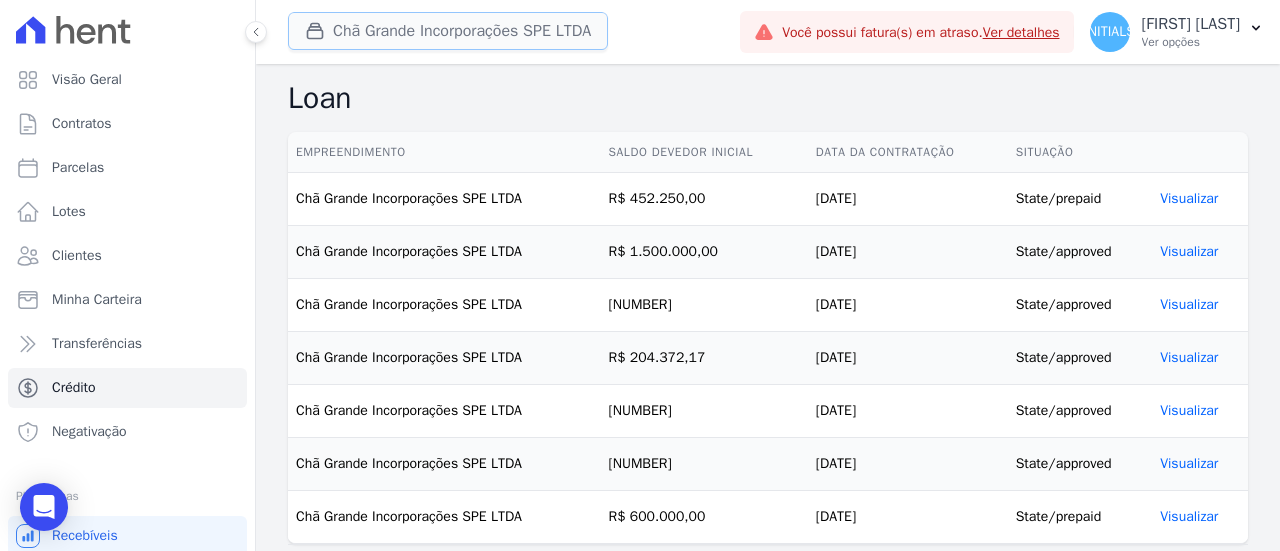 click on "Chã Grande Incorporações SPE LTDA" at bounding box center (448, 31) 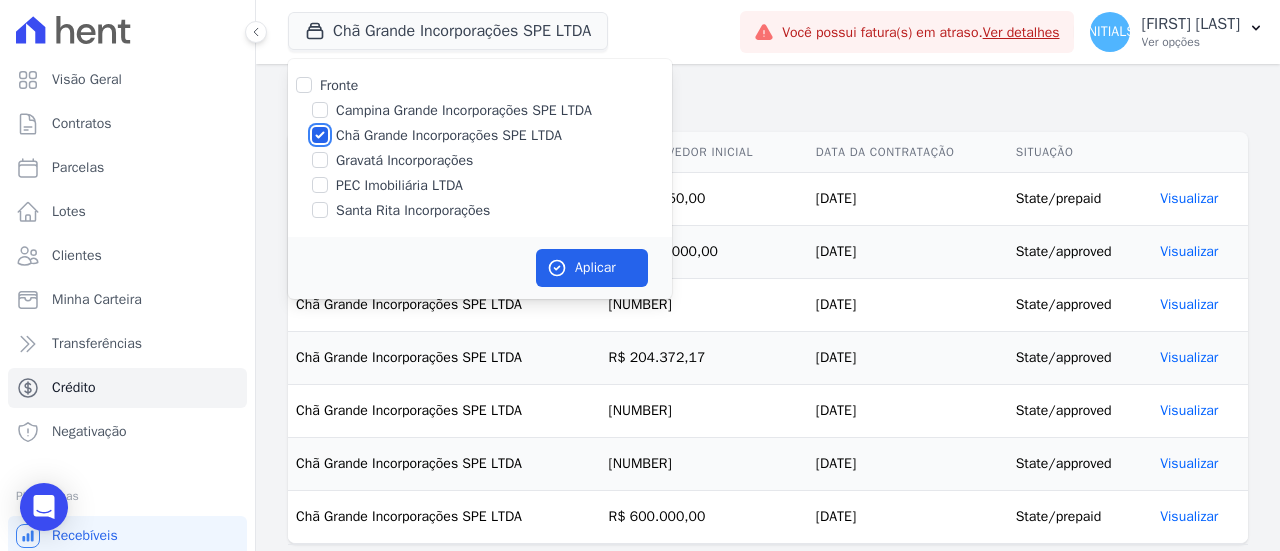 click on "Chã Grande Incorporações SPE LTDA" at bounding box center (320, 135) 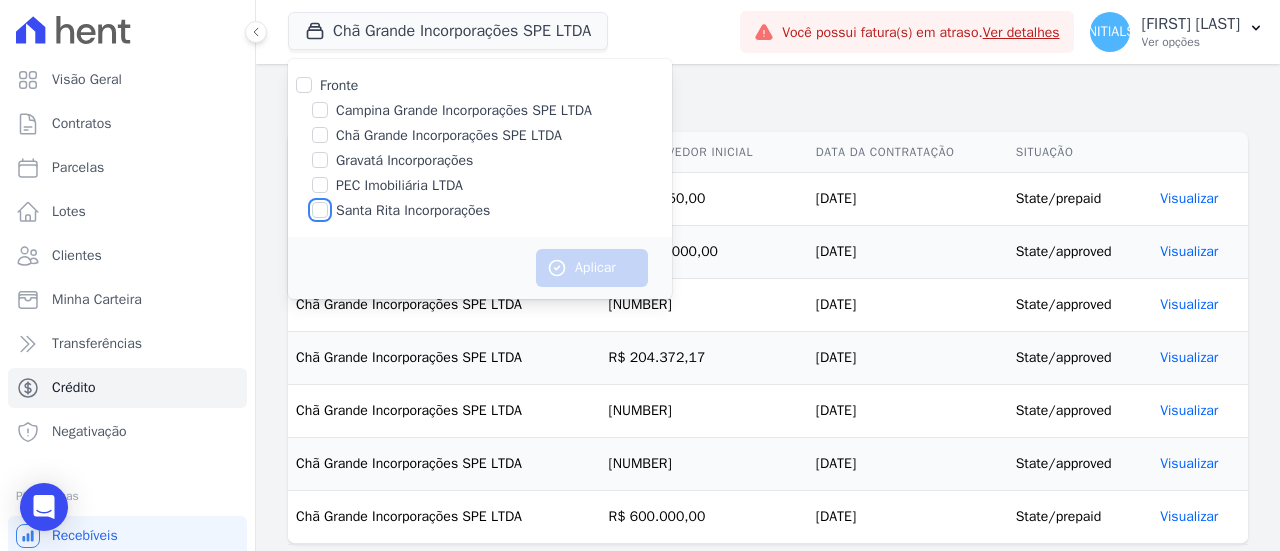 click on "Santa Rita Incorporações" at bounding box center [320, 210] 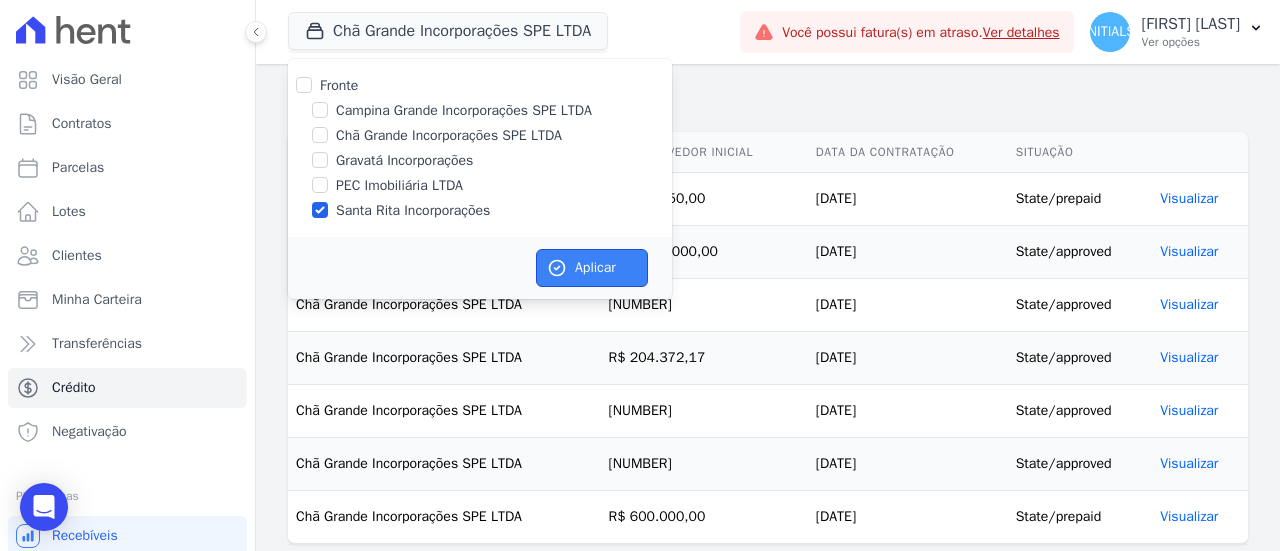 click on "Aplicar" at bounding box center [592, 268] 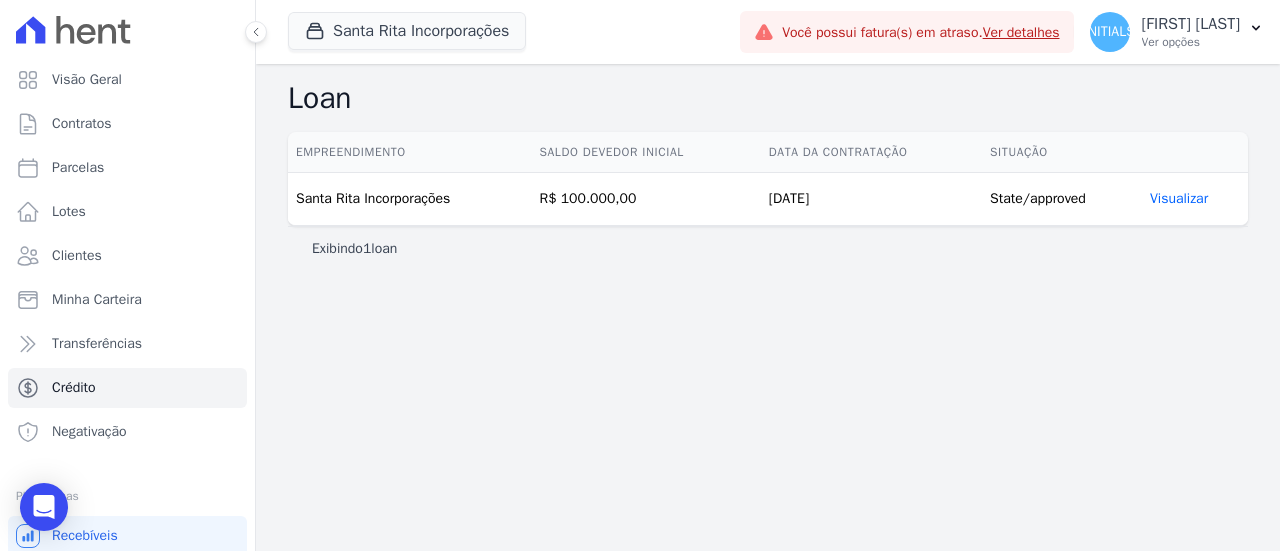 click on "Visualizar" at bounding box center [1179, 198] 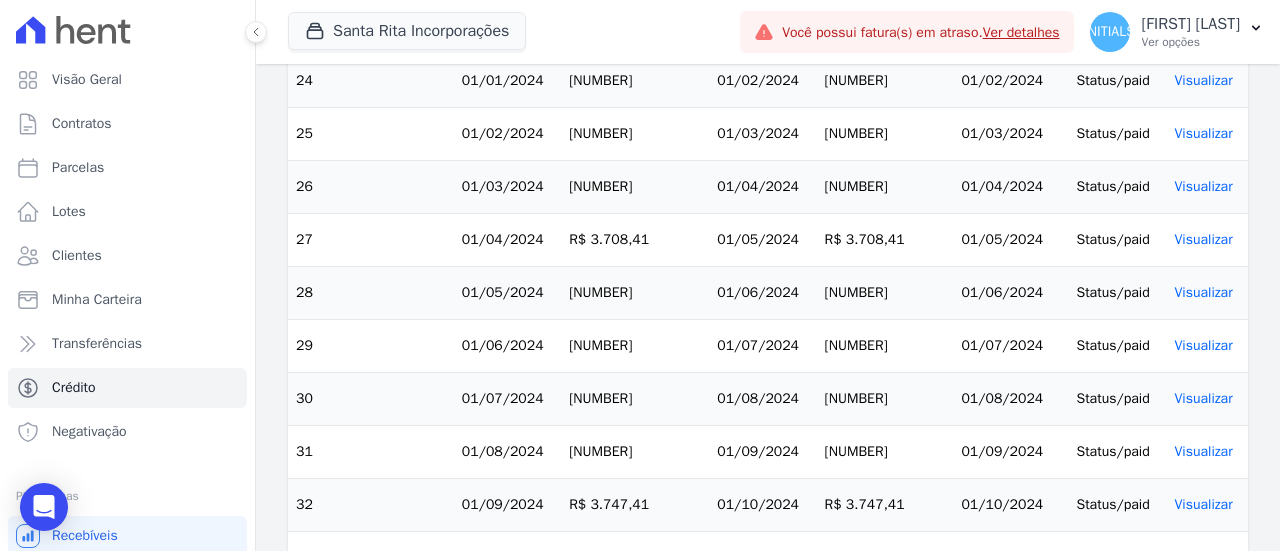 scroll, scrollTop: 2115, scrollLeft: 0, axis: vertical 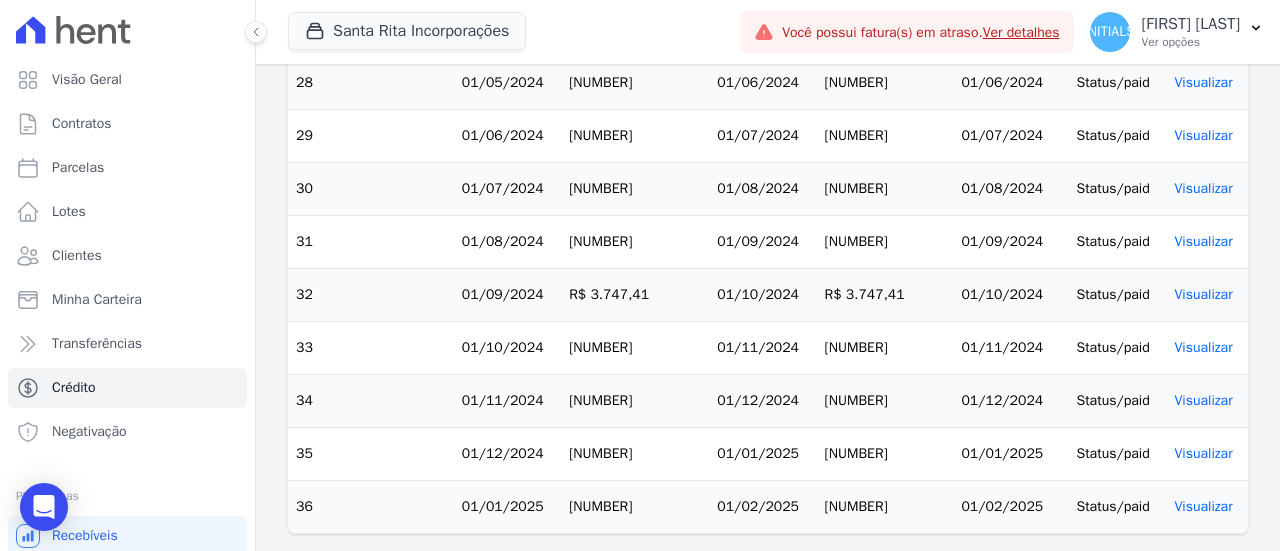 drag, startPoint x: 921, startPoint y: 490, endPoint x: 1098, endPoint y: 503, distance: 177.47676 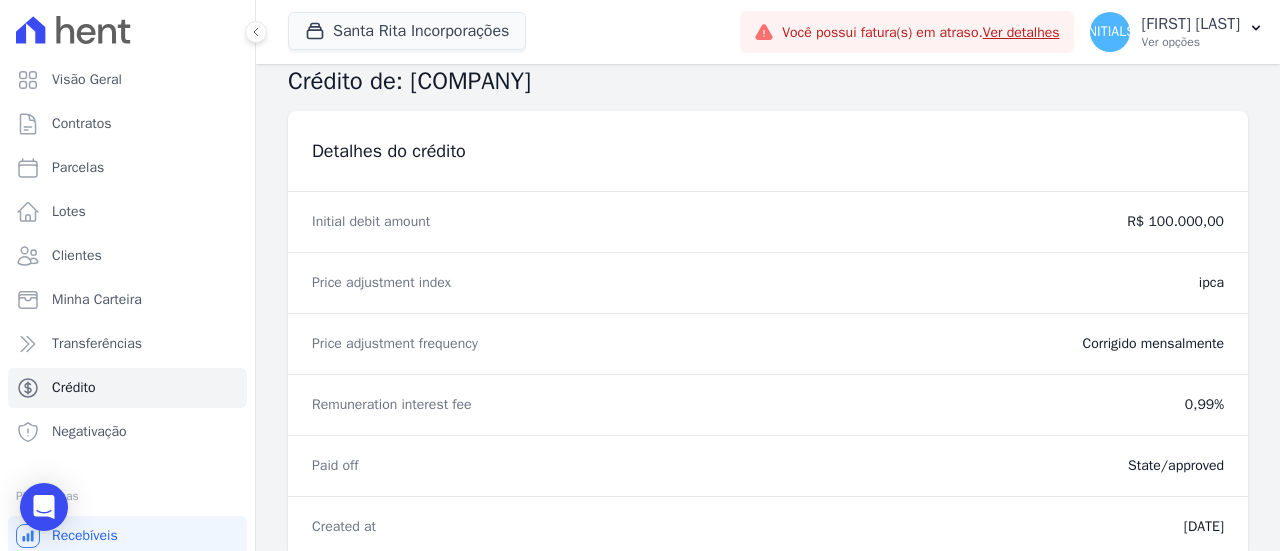 scroll, scrollTop: 0, scrollLeft: 0, axis: both 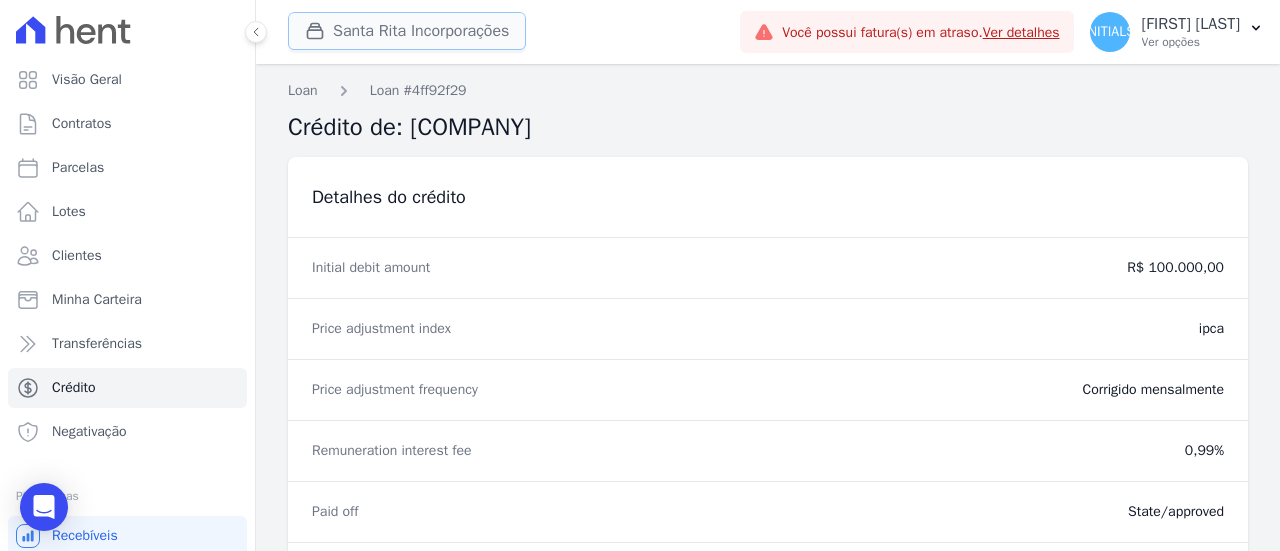 click on "Santa Rita Incorporações" at bounding box center (407, 31) 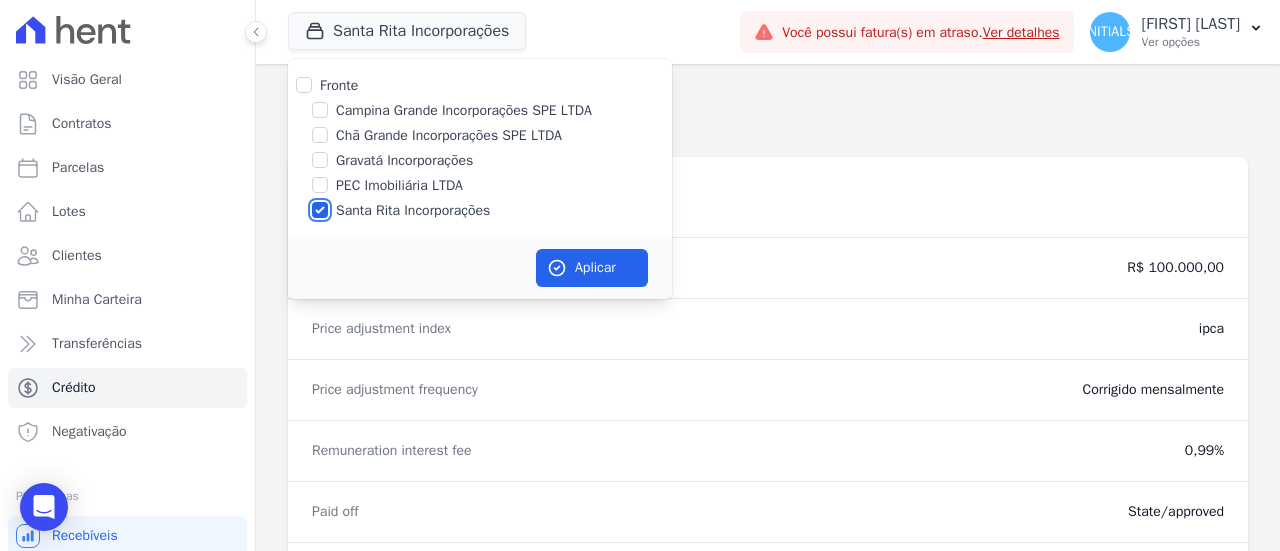 click on "Santa Rita Incorporações" at bounding box center (320, 210) 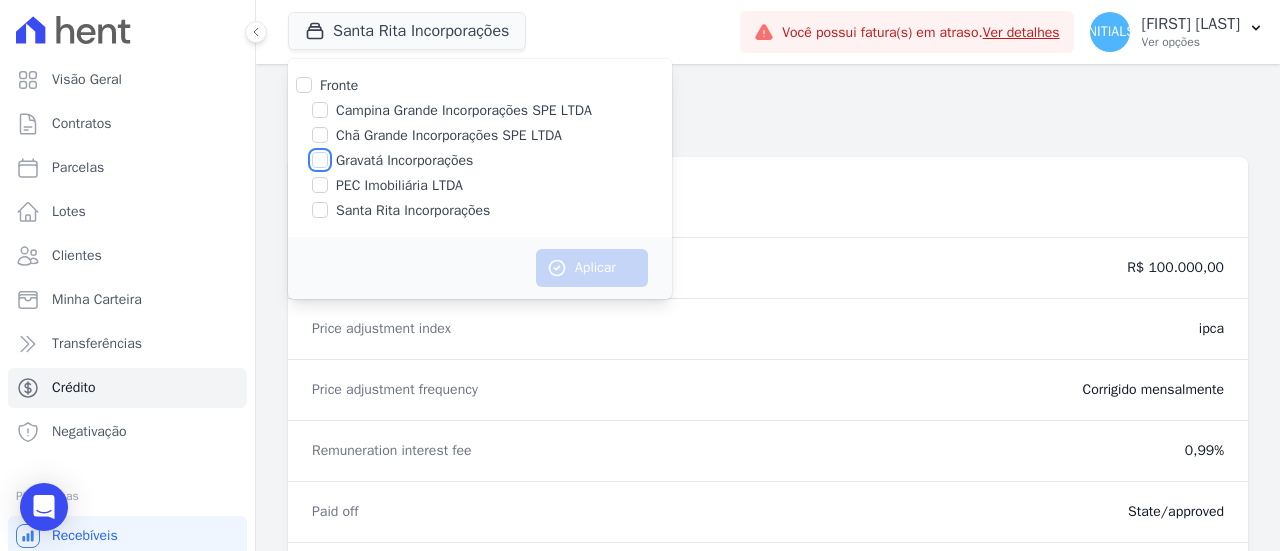 click on "Gravatá Incorporações" at bounding box center (320, 160) 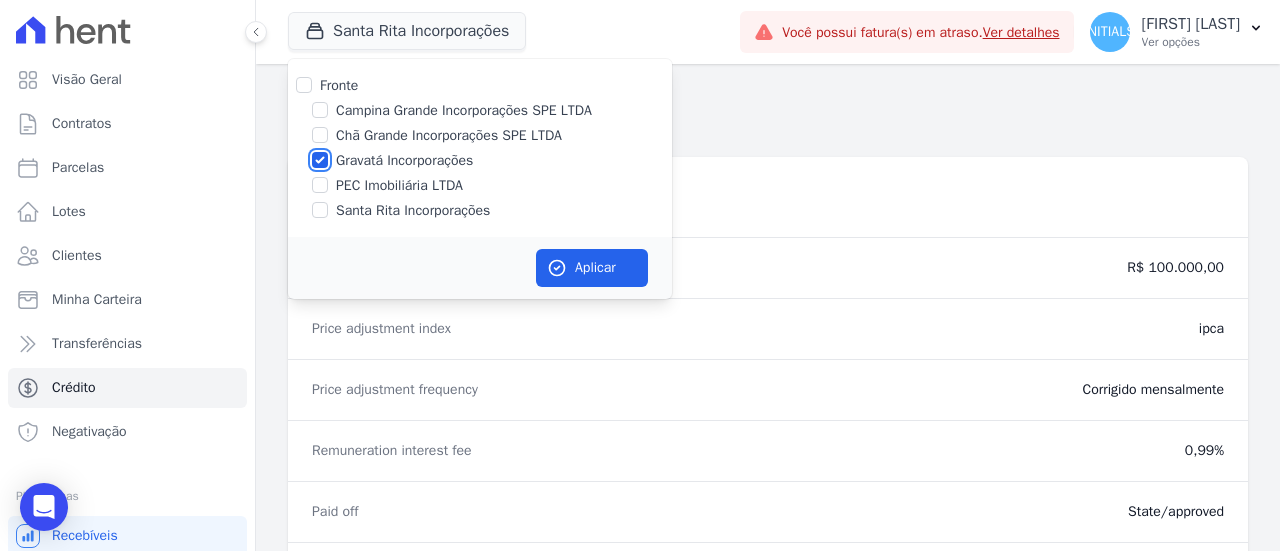 click on "Gravatá Incorporações" at bounding box center (320, 160) 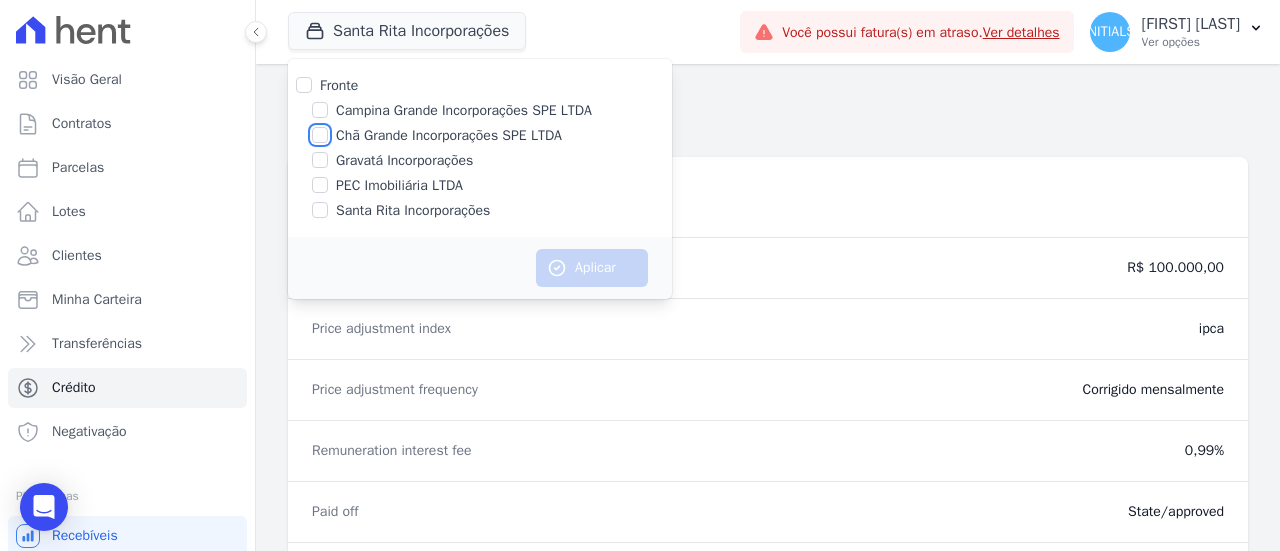 click on "Chã Grande Incorporações SPE LTDA" at bounding box center [320, 135] 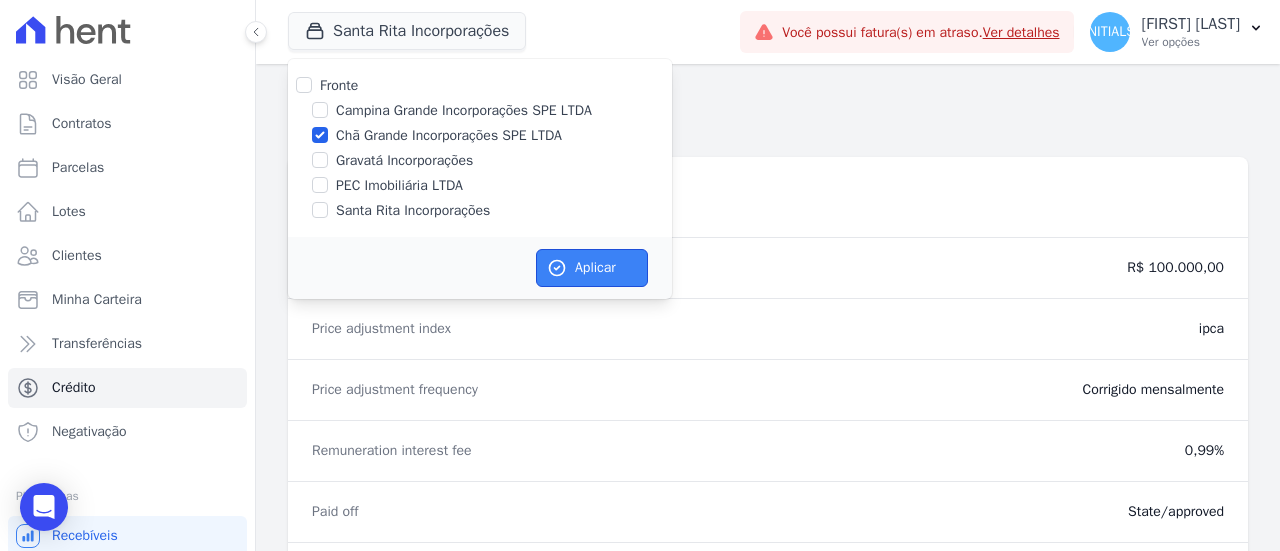 click on "Aplicar" at bounding box center (592, 268) 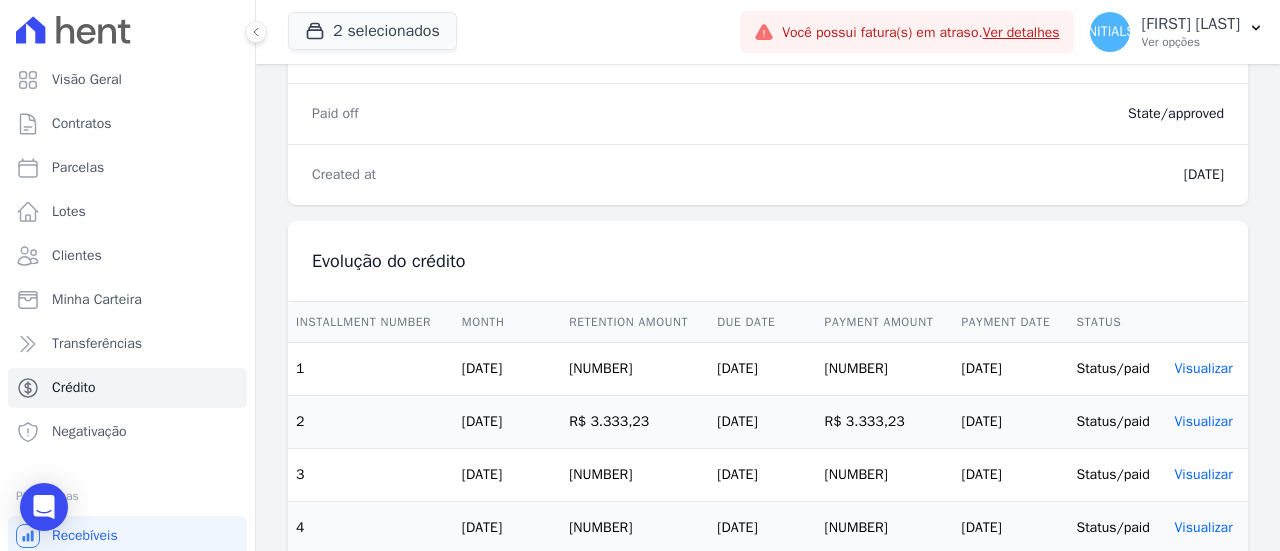 scroll, scrollTop: 600, scrollLeft: 0, axis: vertical 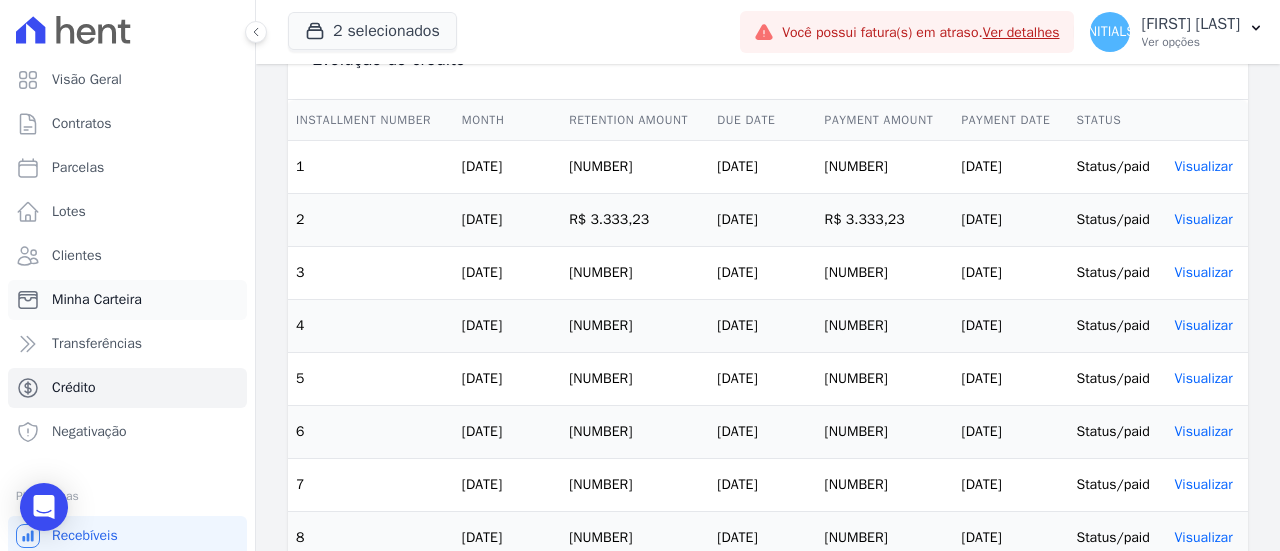 click on "Minha Carteira" at bounding box center (97, 300) 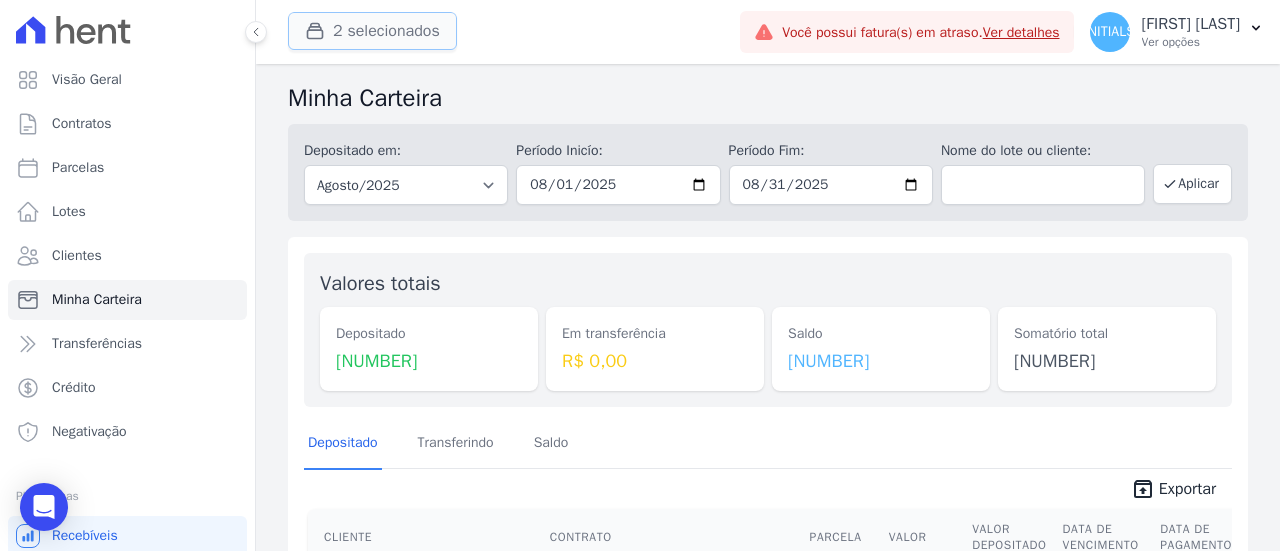 click on "2 selecionados" at bounding box center (372, 31) 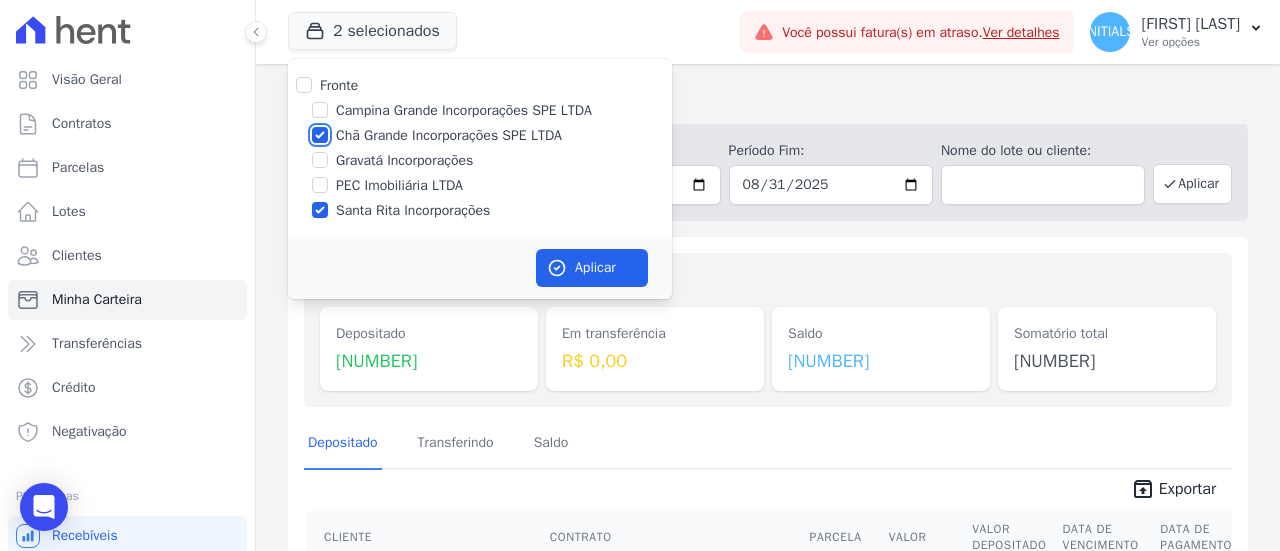 click on "Chã Grande Incorporações SPE LTDA" at bounding box center (320, 135) 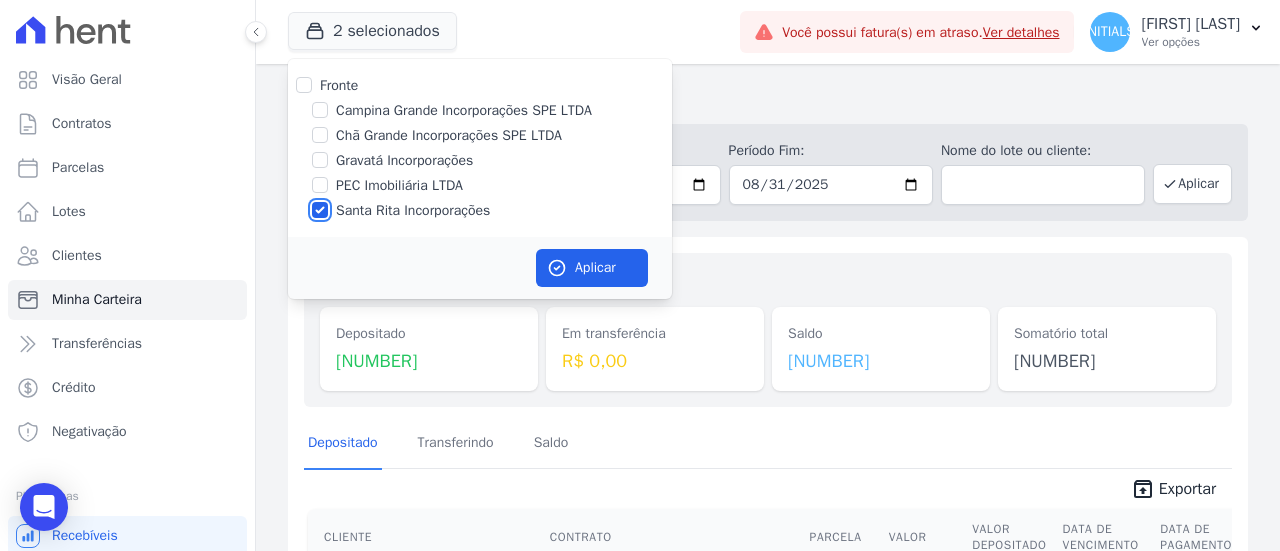 click on "Santa Rita Incorporações" at bounding box center [320, 210] 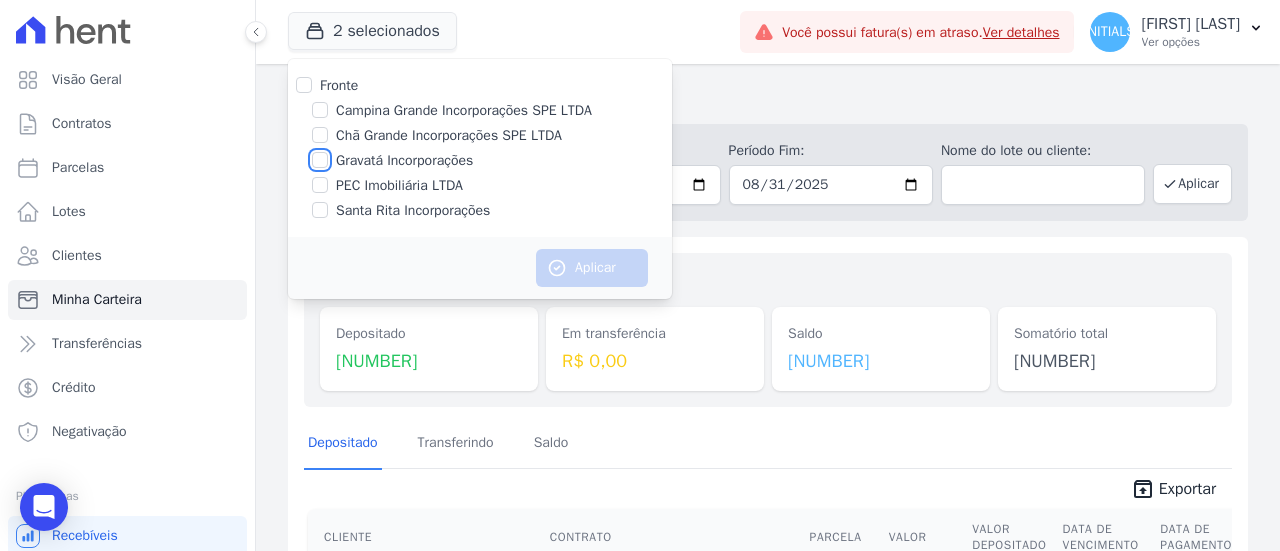 click on "Gravatá Incorporações" at bounding box center (320, 160) 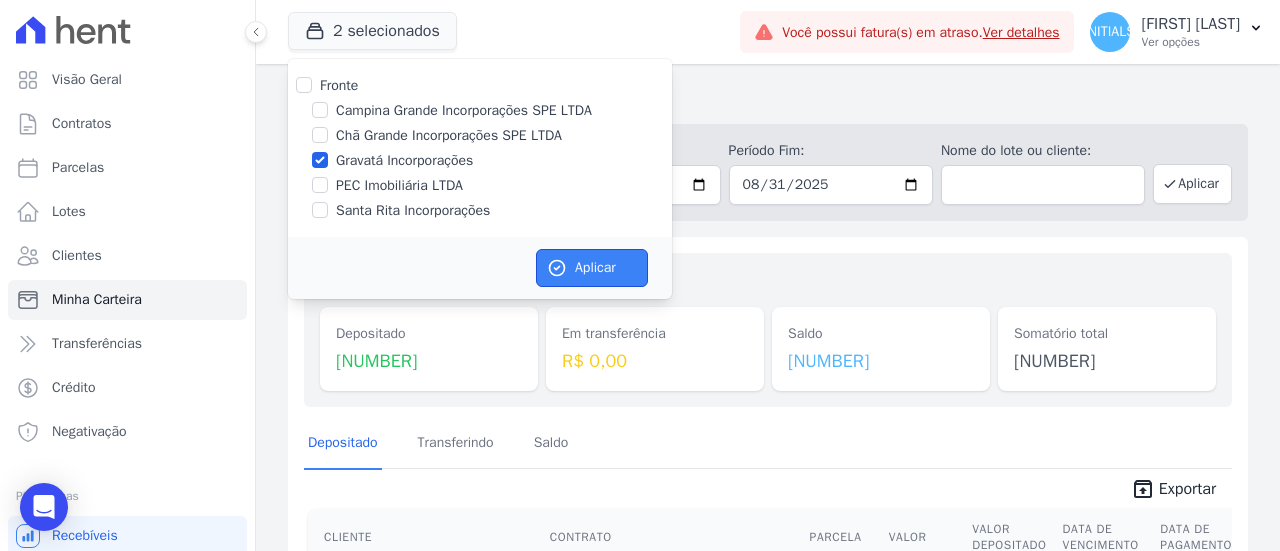 click on "Aplicar" at bounding box center [592, 268] 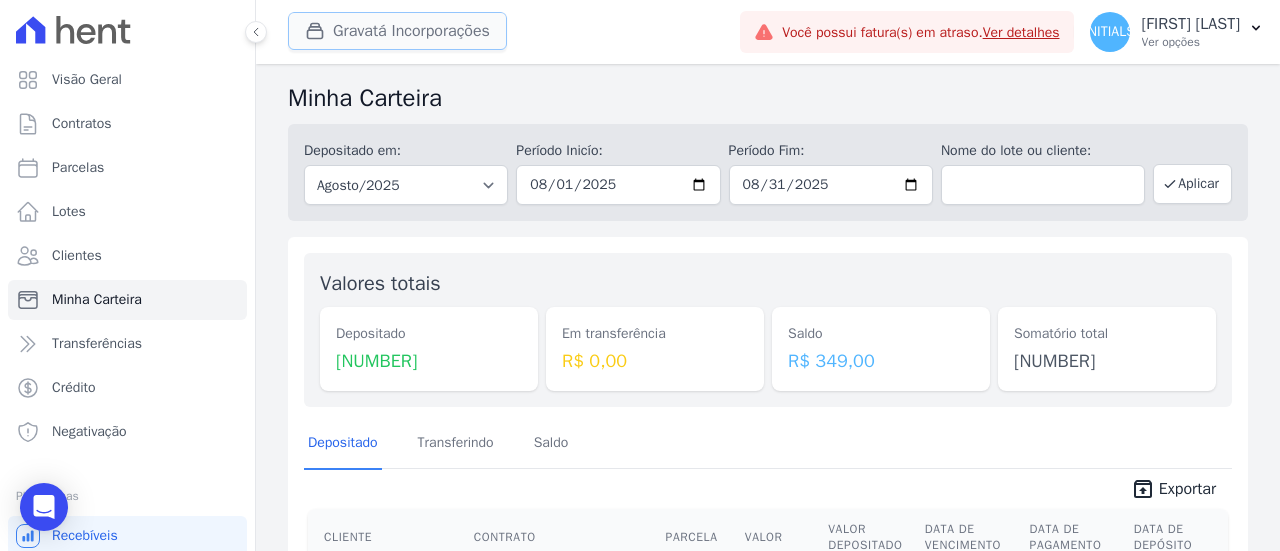 click on "Gravatá Incorporações" at bounding box center (397, 31) 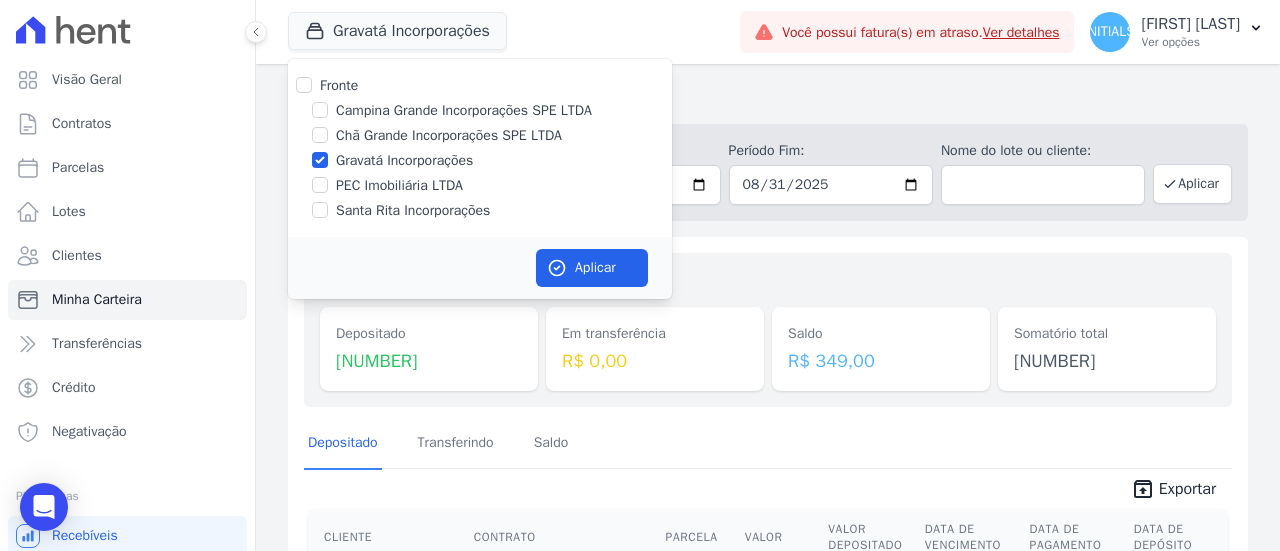 click on "Valores totais
Depositado
[NUMBER]
Em transferência
[NUMBER]
Saldo
[NUMBER]
Somatório total
[NUMBER]
Depositado
Transferindo
Saldo
unarchive
Exportar
Cliente
Contrato
Parcela
Valor
Valor Depositado
Data de Vencimento
Data de Pagamento
Data de Depósito" at bounding box center (768, 555) 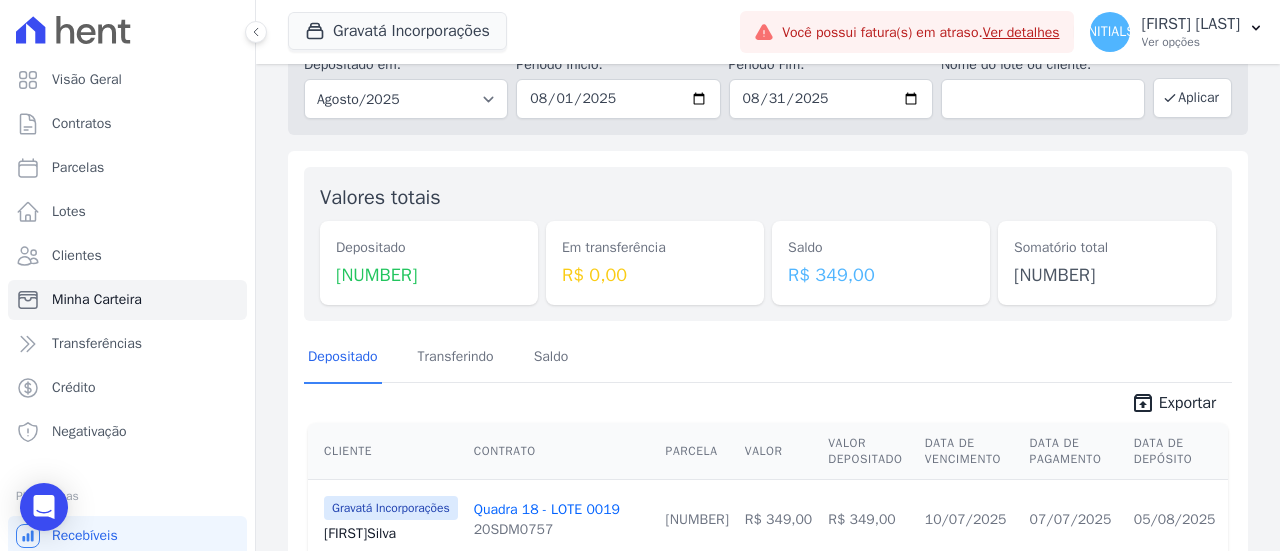 scroll, scrollTop: 0, scrollLeft: 0, axis: both 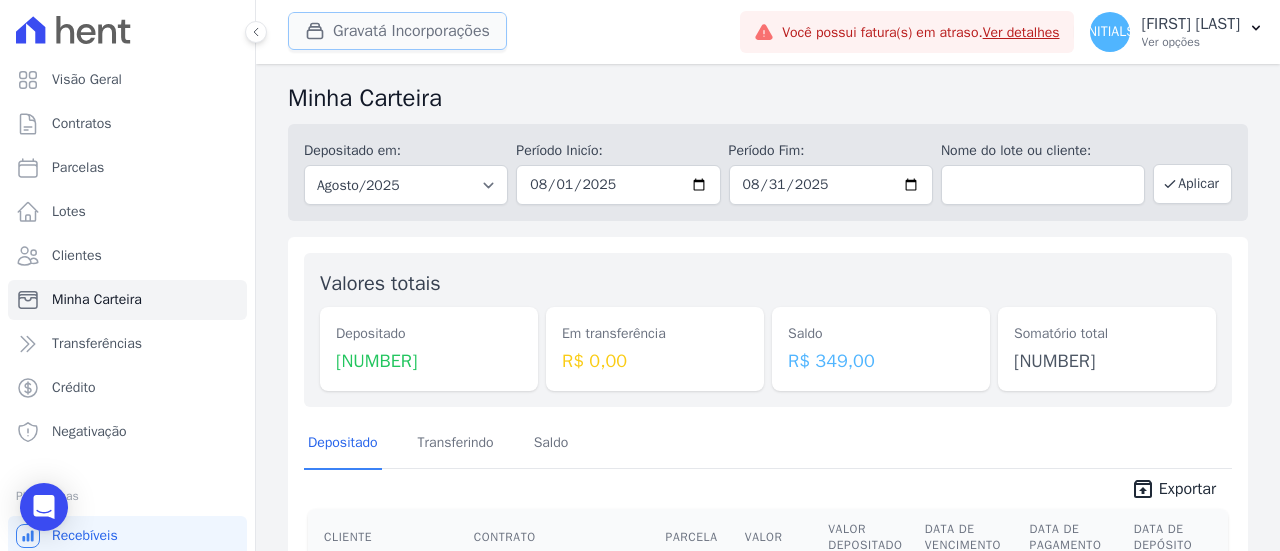 click on "Gravatá Incorporações" at bounding box center (397, 31) 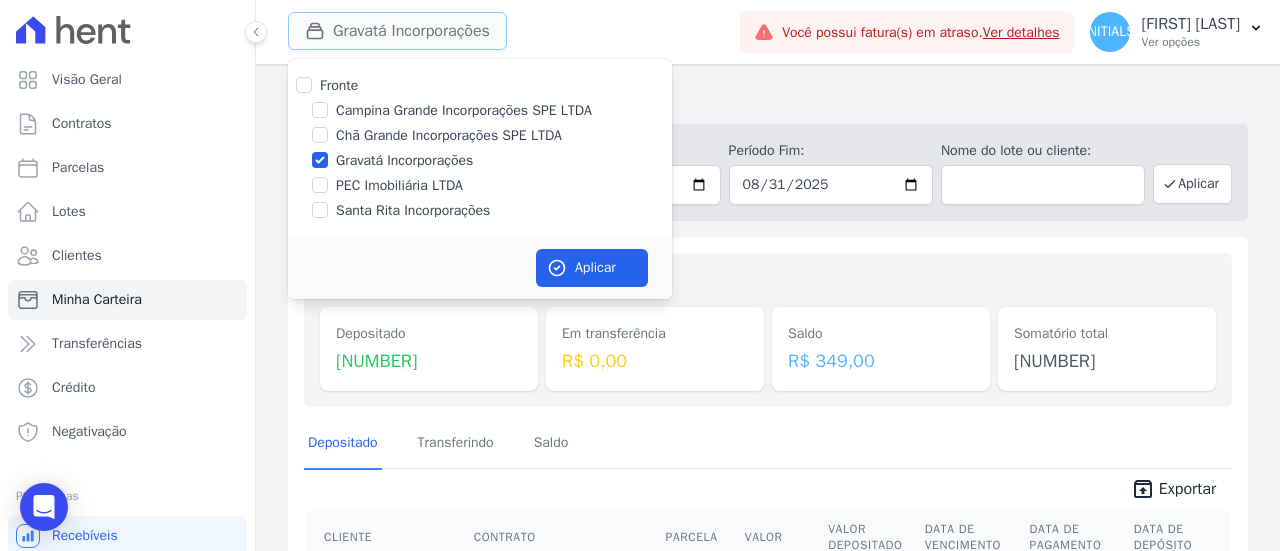 click on "Gravatá Incorporações" at bounding box center [397, 31] 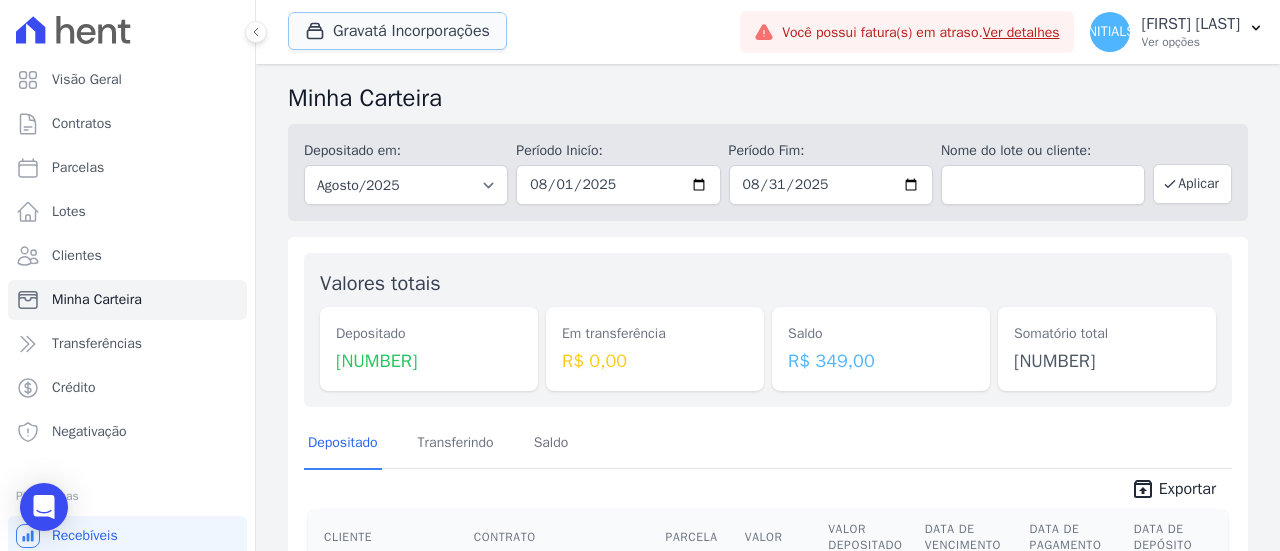 drag, startPoint x: 422, startPoint y: 40, endPoint x: 404, endPoint y: 56, distance: 24.083189 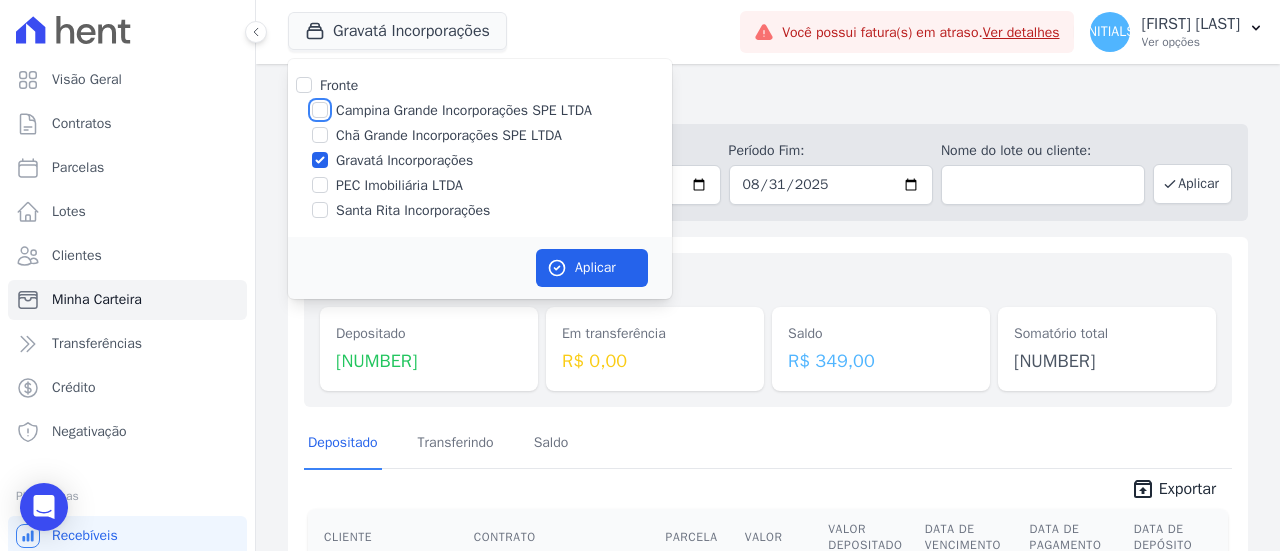 drag, startPoint x: 316, startPoint y: 109, endPoint x: 315, endPoint y: 123, distance: 14.035668 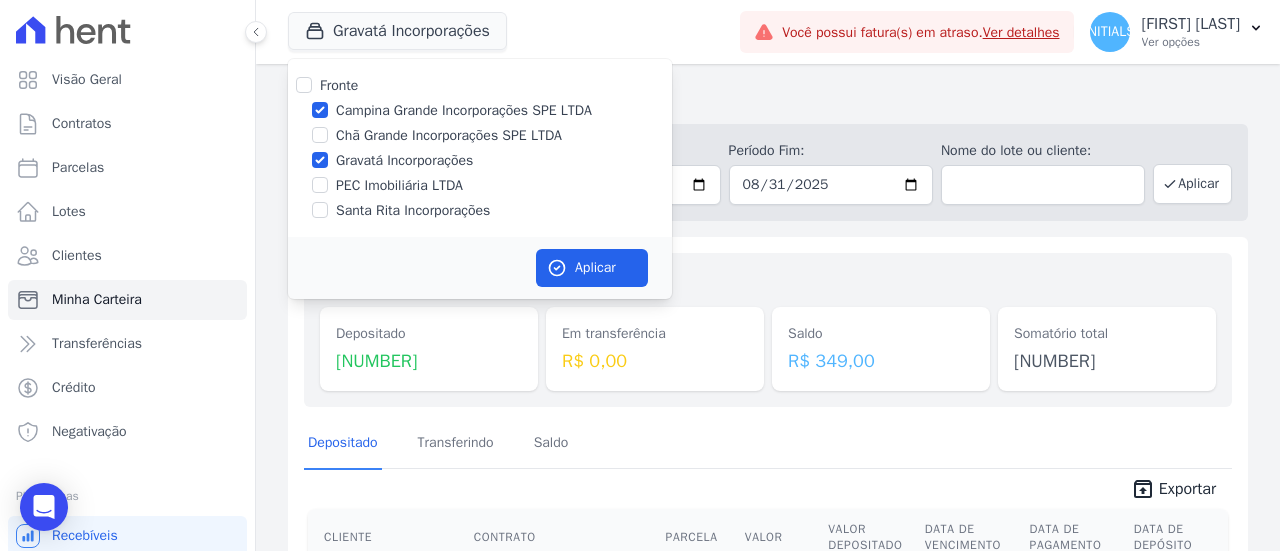click on "Gravatá Incorporações" at bounding box center (480, 160) 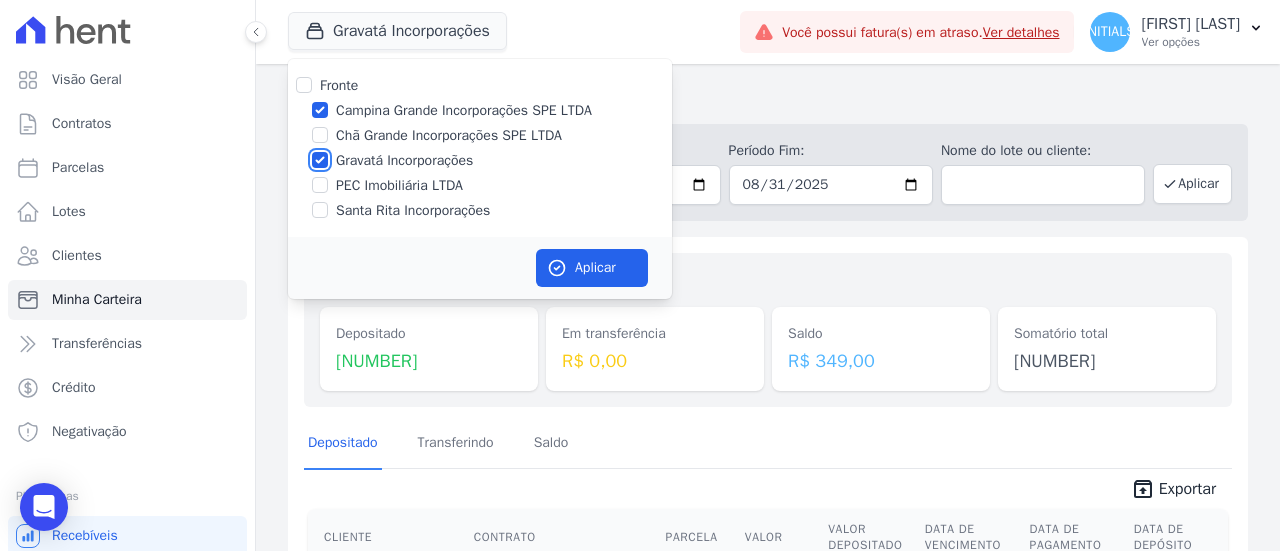 click on "Gravatá Incorporações" at bounding box center [320, 160] 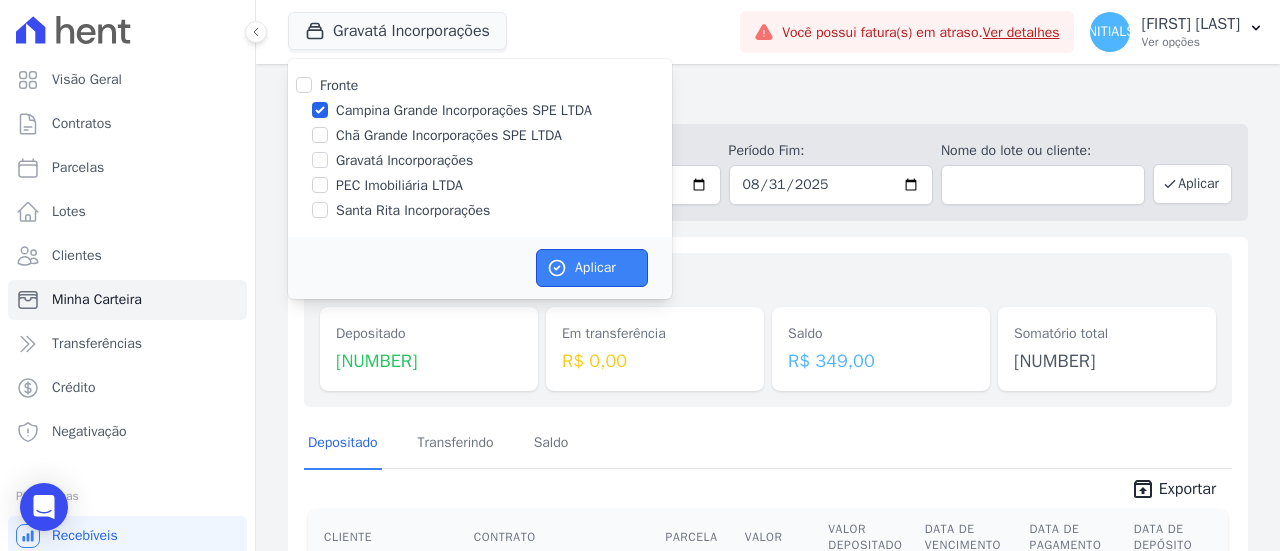 click on "Aplicar" at bounding box center [592, 268] 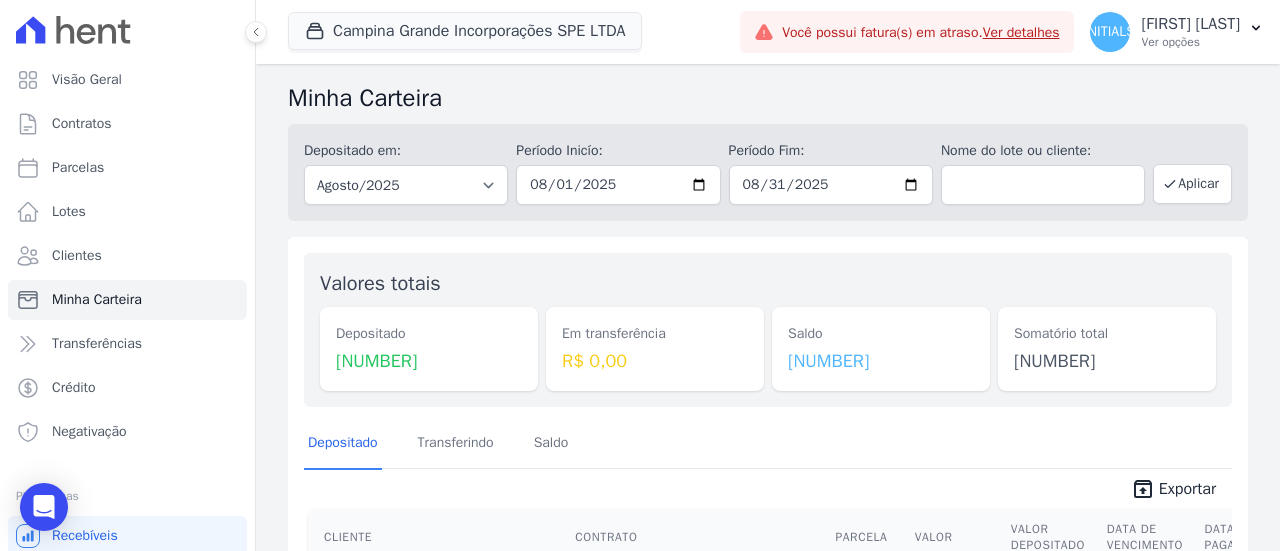 drag, startPoint x: 357, startPoint y: 337, endPoint x: 455, endPoint y: 395, distance: 113.87713 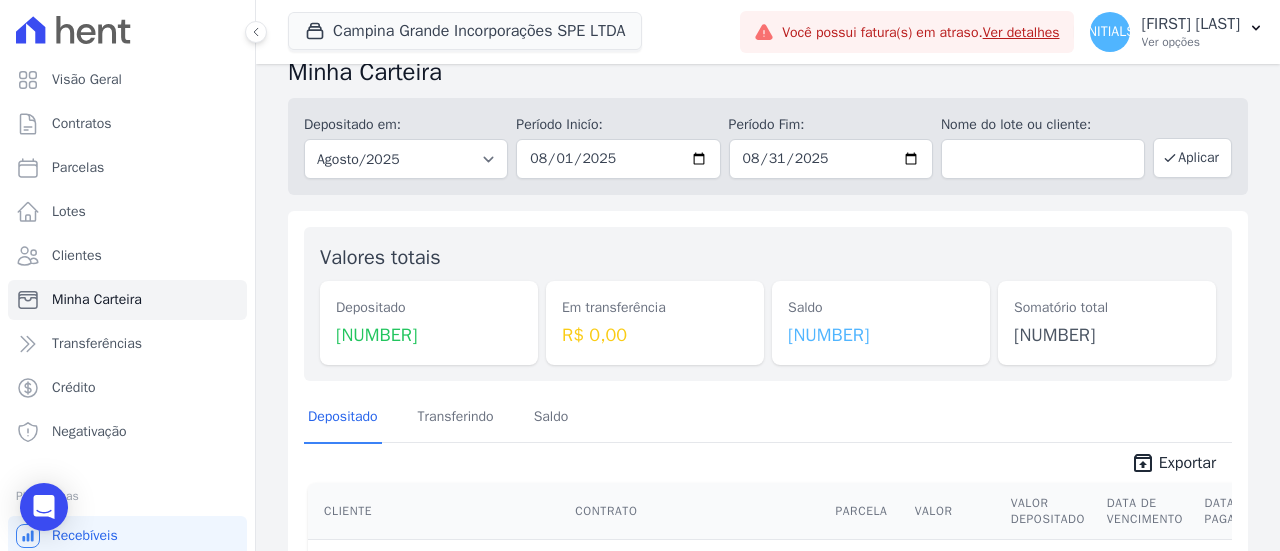 scroll, scrollTop: 0, scrollLeft: 0, axis: both 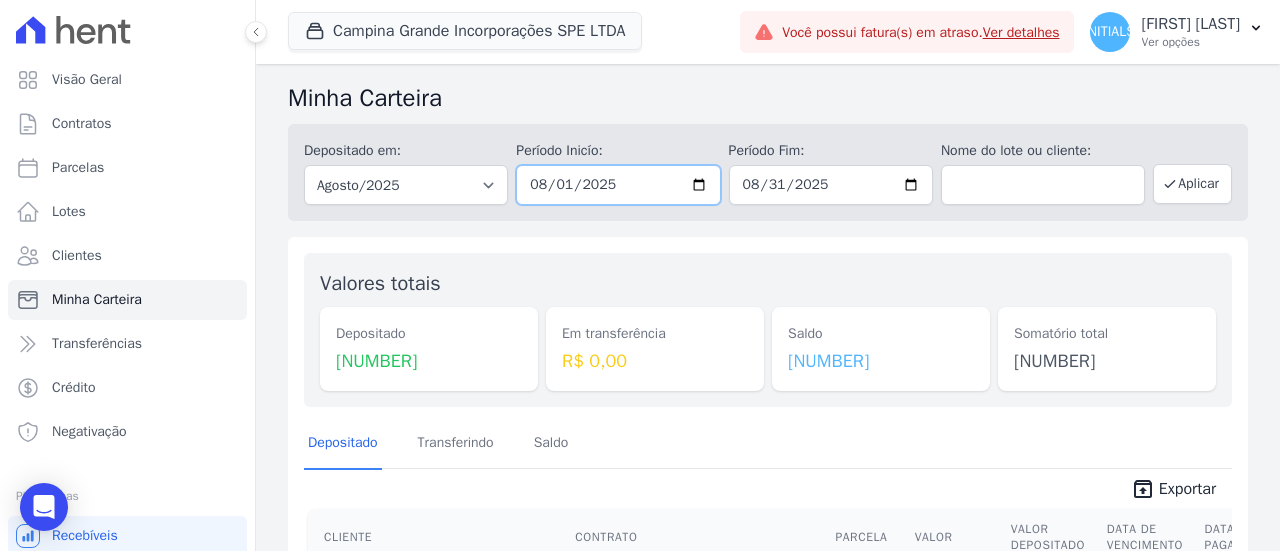 click on "2025-08-01" at bounding box center (618, 185) 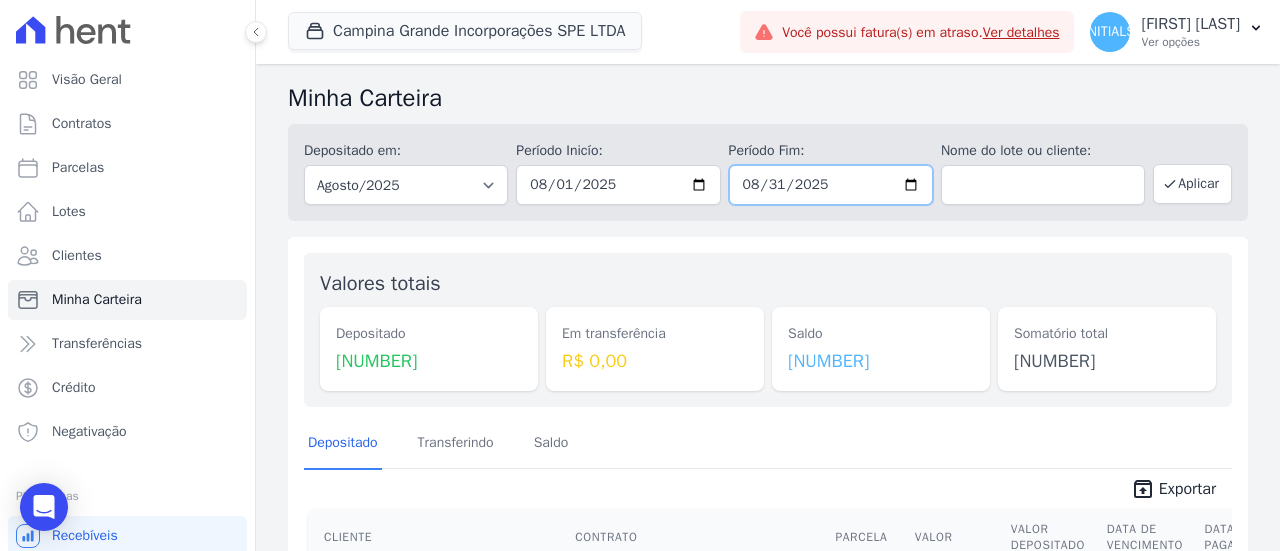 click on "2025-08-31" at bounding box center (831, 185) 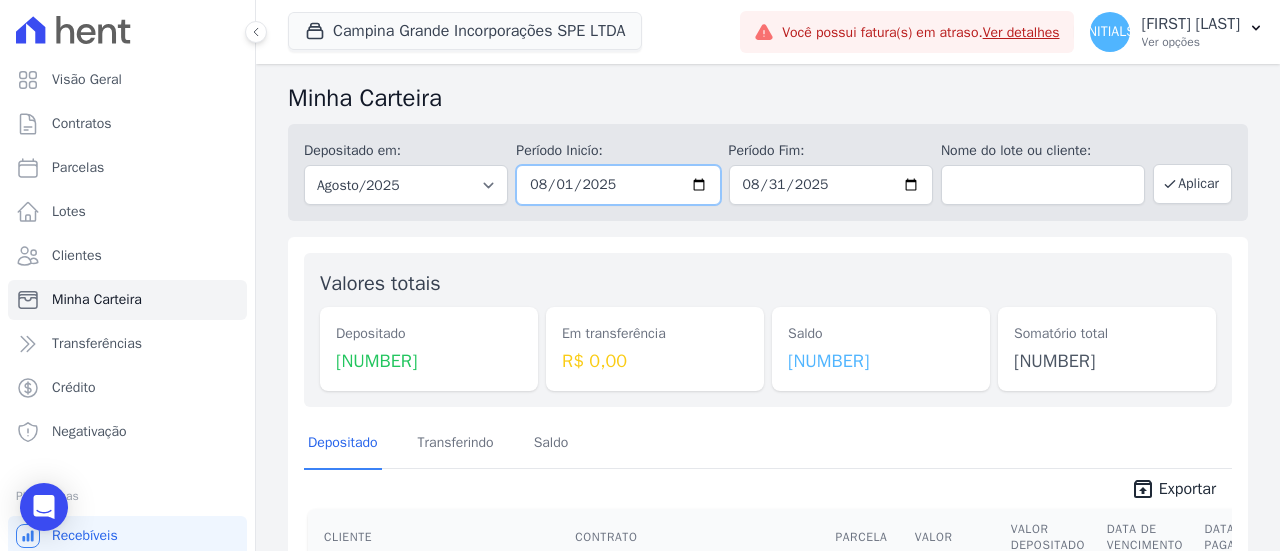 click on "2025-08-01" at bounding box center [618, 185] 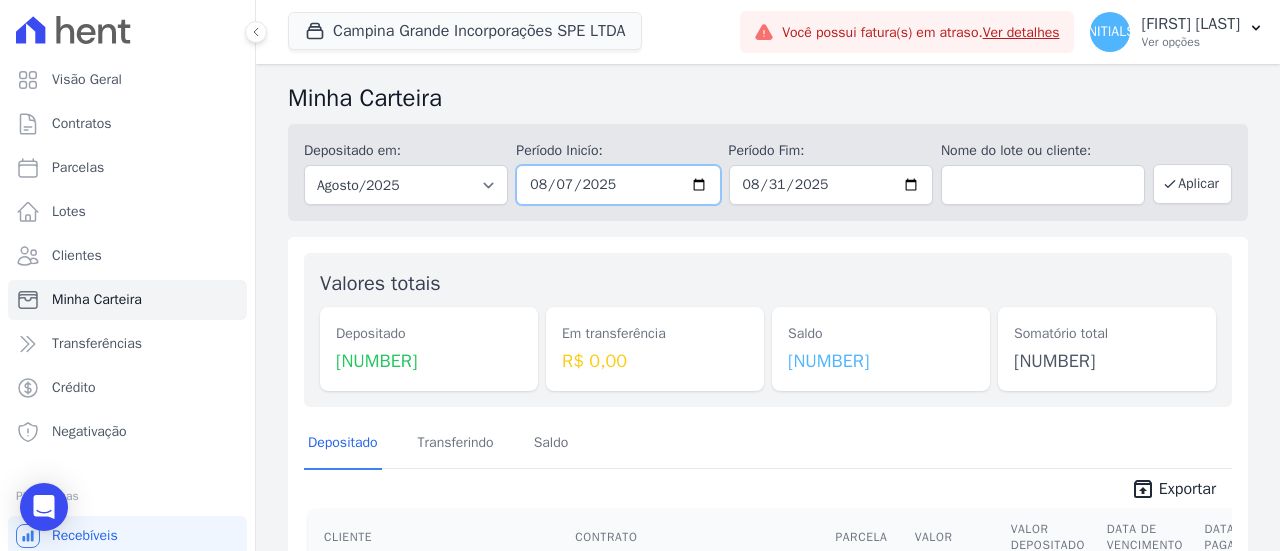type on "2025-08-07" 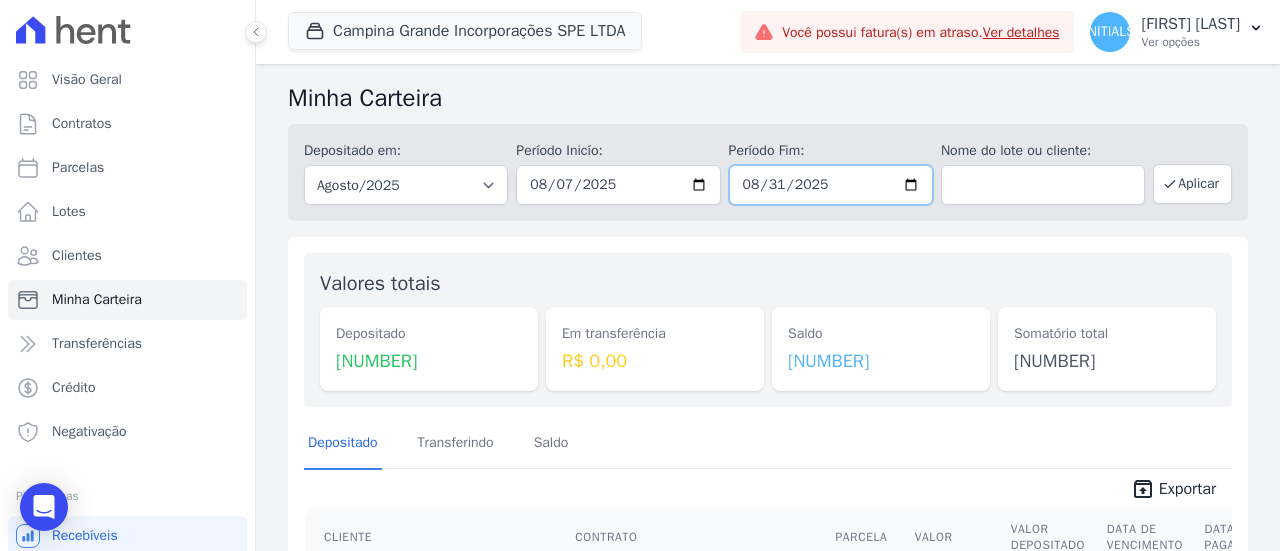 click on "2025-08-31" at bounding box center (831, 185) 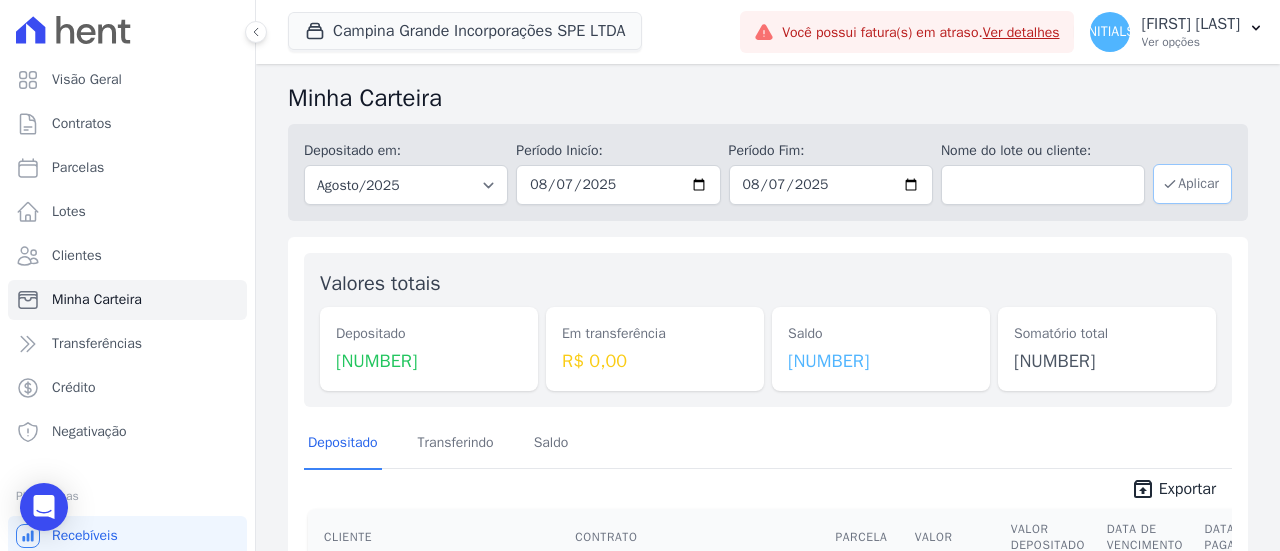 click on "Aplicar" at bounding box center [1192, 184] 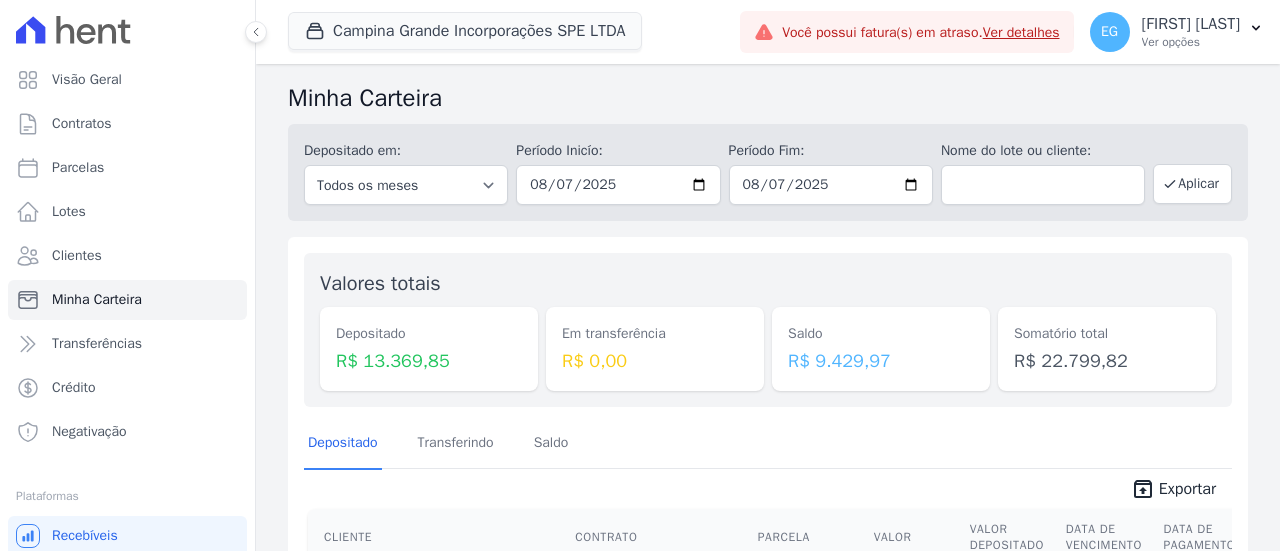scroll, scrollTop: 0, scrollLeft: 0, axis: both 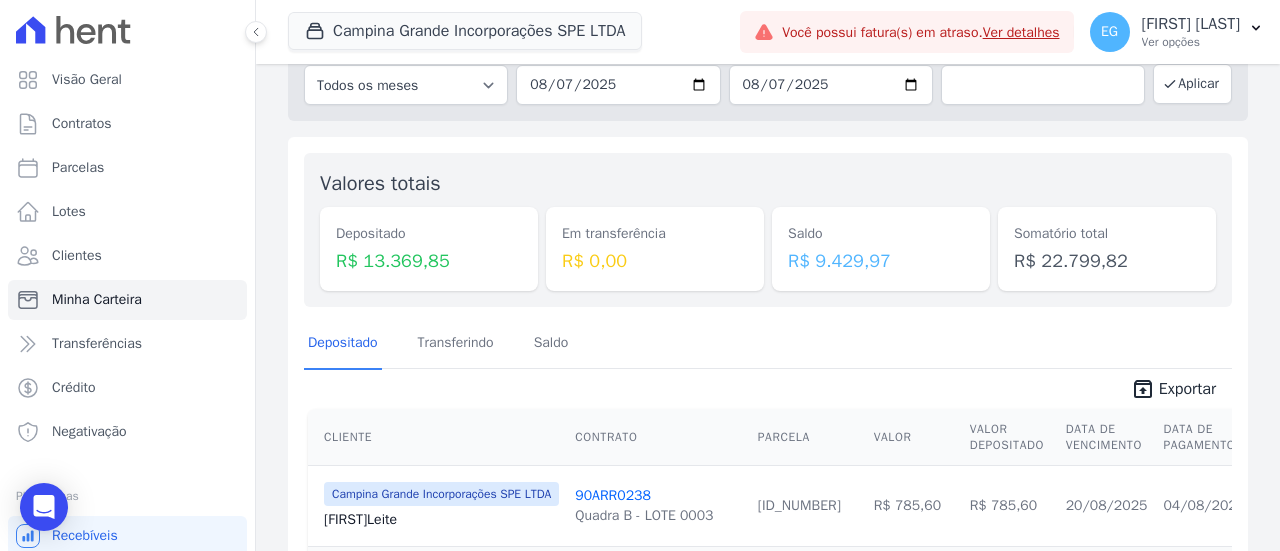 drag, startPoint x: 842, startPoint y: 263, endPoint x: 1017, endPoint y: 291, distance: 177.22585 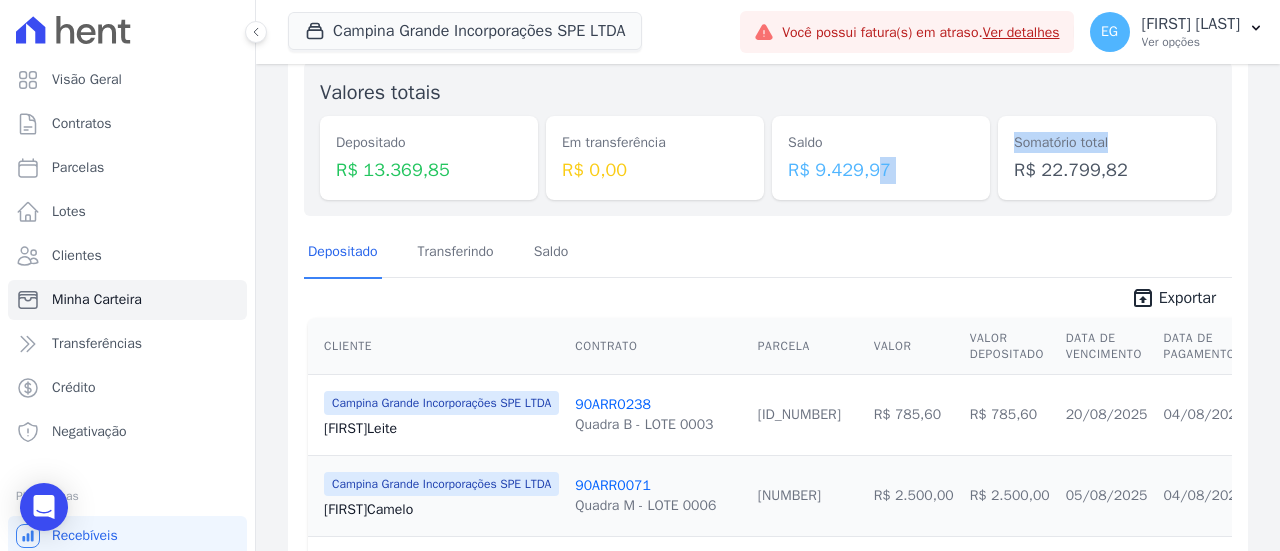 scroll, scrollTop: 300, scrollLeft: 0, axis: vertical 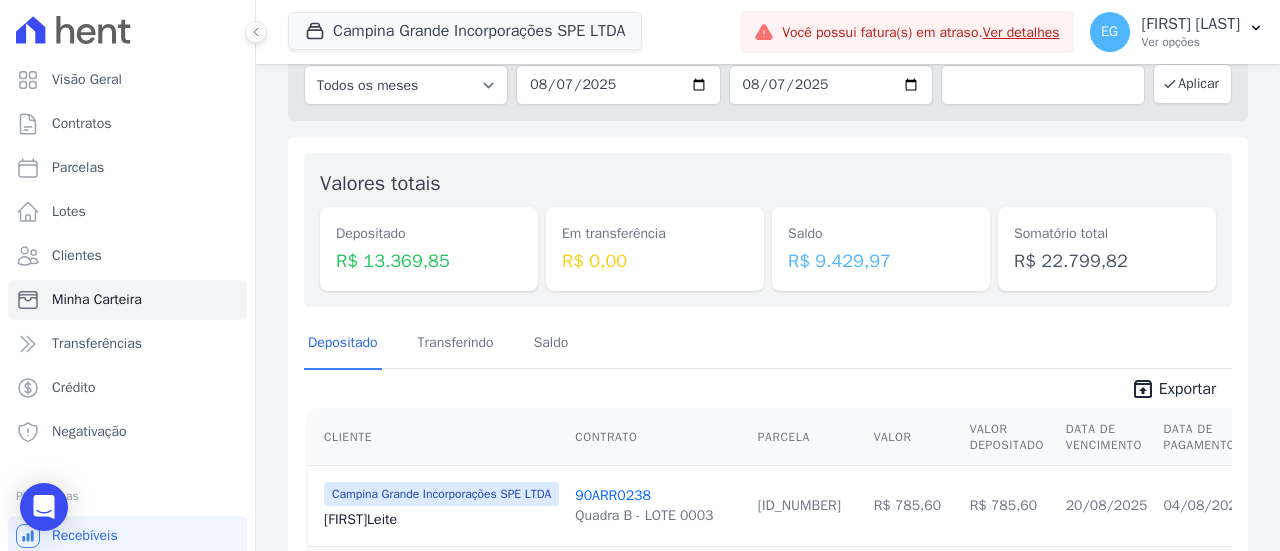 click on "Saldo
R$ 9.429,97" at bounding box center [881, 249] 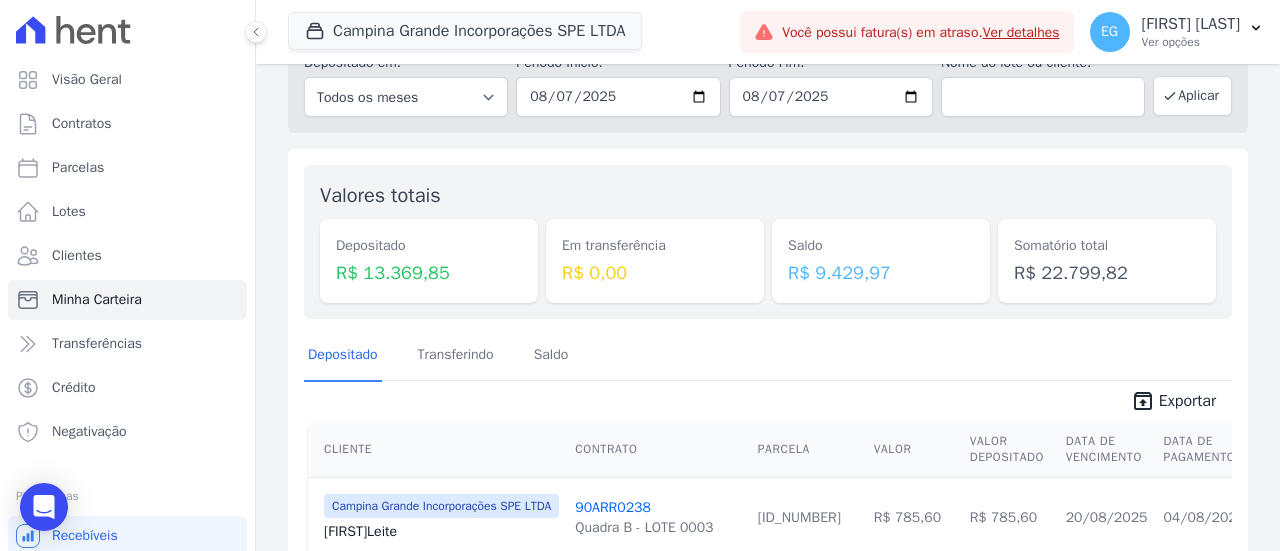scroll, scrollTop: 0, scrollLeft: 0, axis: both 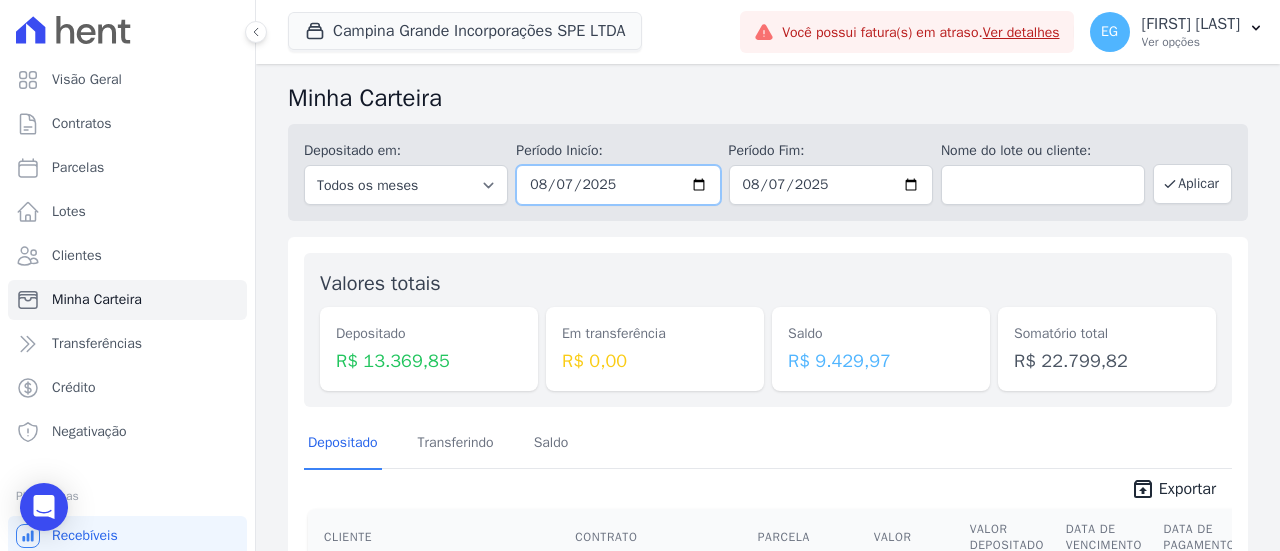 click on "2025-08-07" at bounding box center (618, 185) 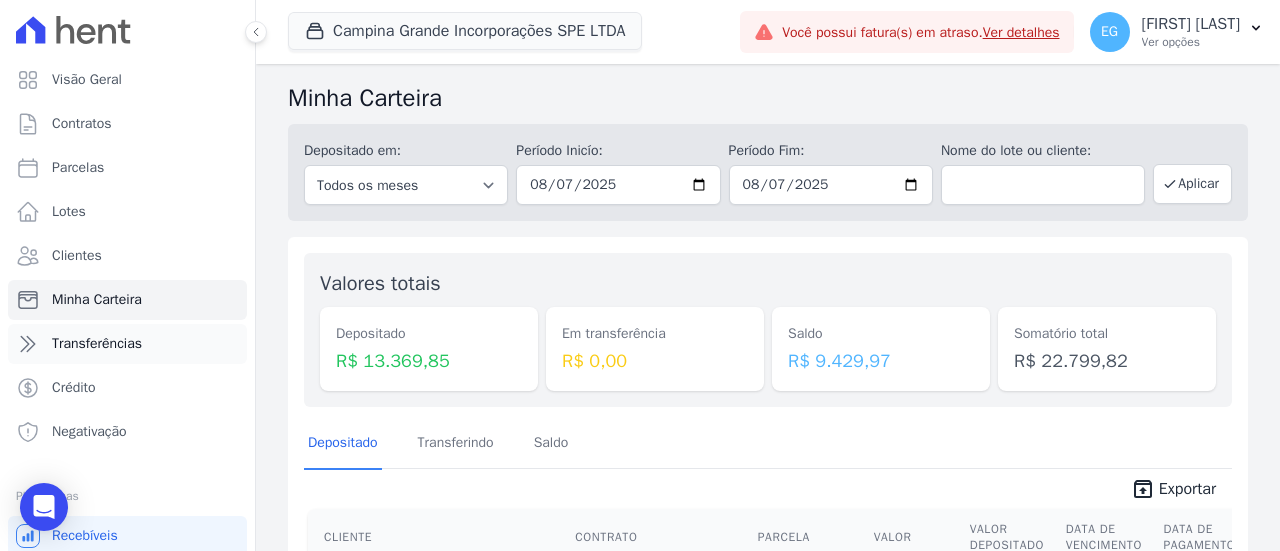 click on "Transferências" at bounding box center [97, 344] 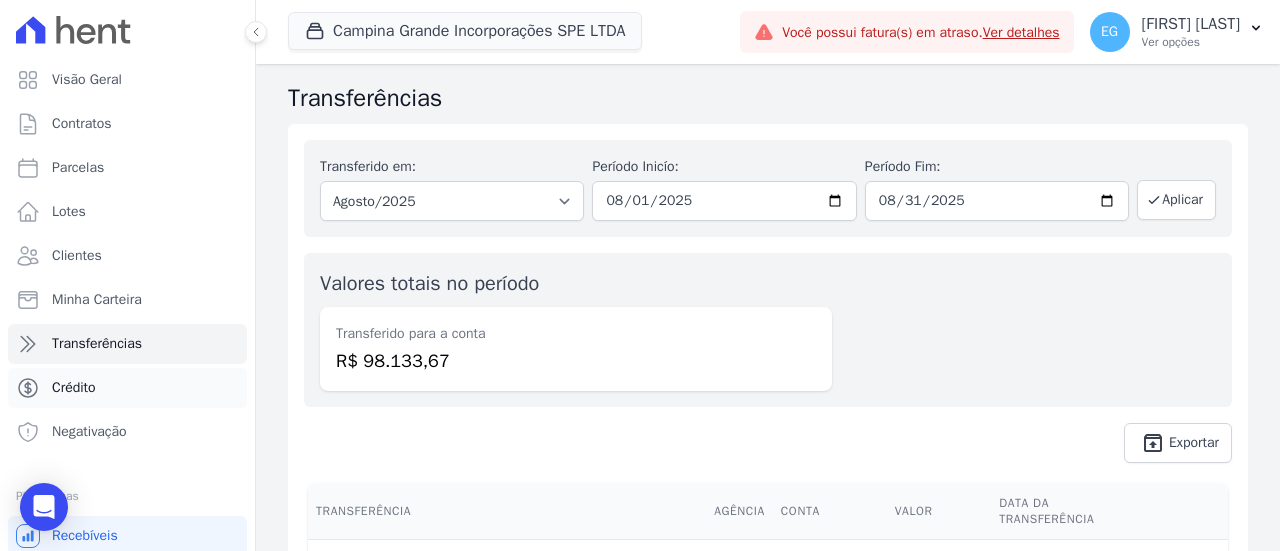 click on "Crédito" at bounding box center (74, 388) 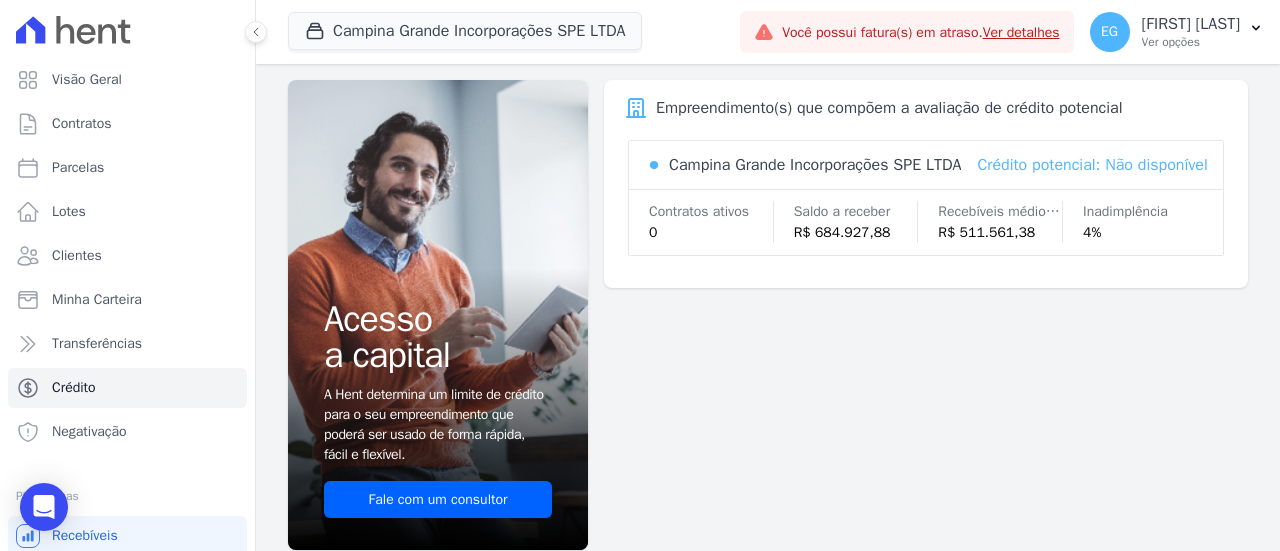 drag, startPoint x: 1068, startPoint y: 169, endPoint x: 1216, endPoint y: 184, distance: 148.7582 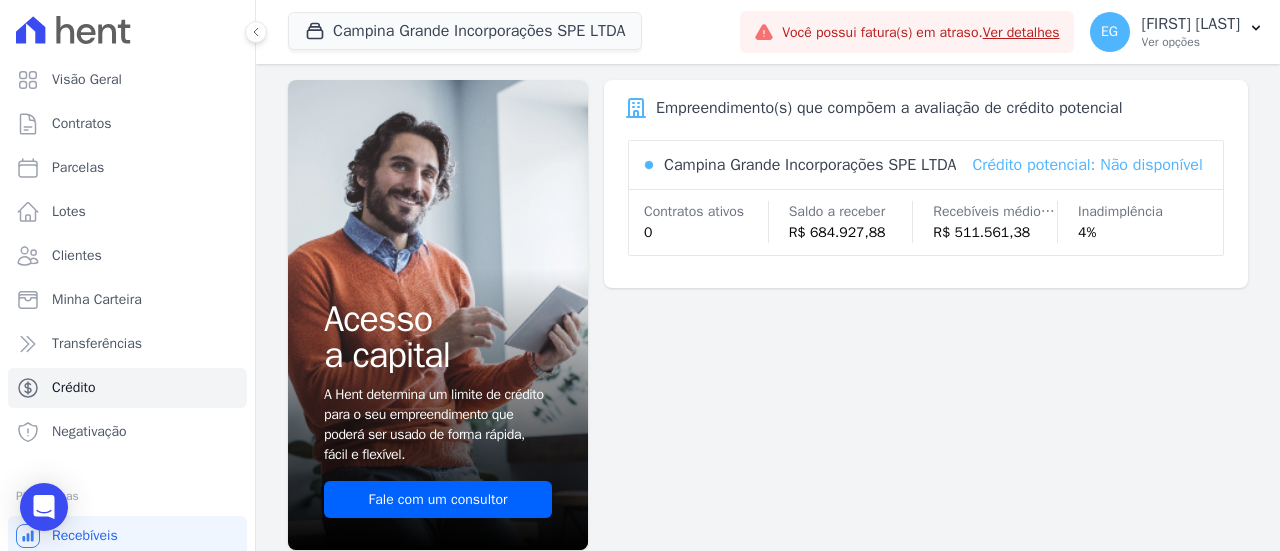 drag, startPoint x: 1045, startPoint y: 274, endPoint x: 1063, endPoint y: 277, distance: 18.248287 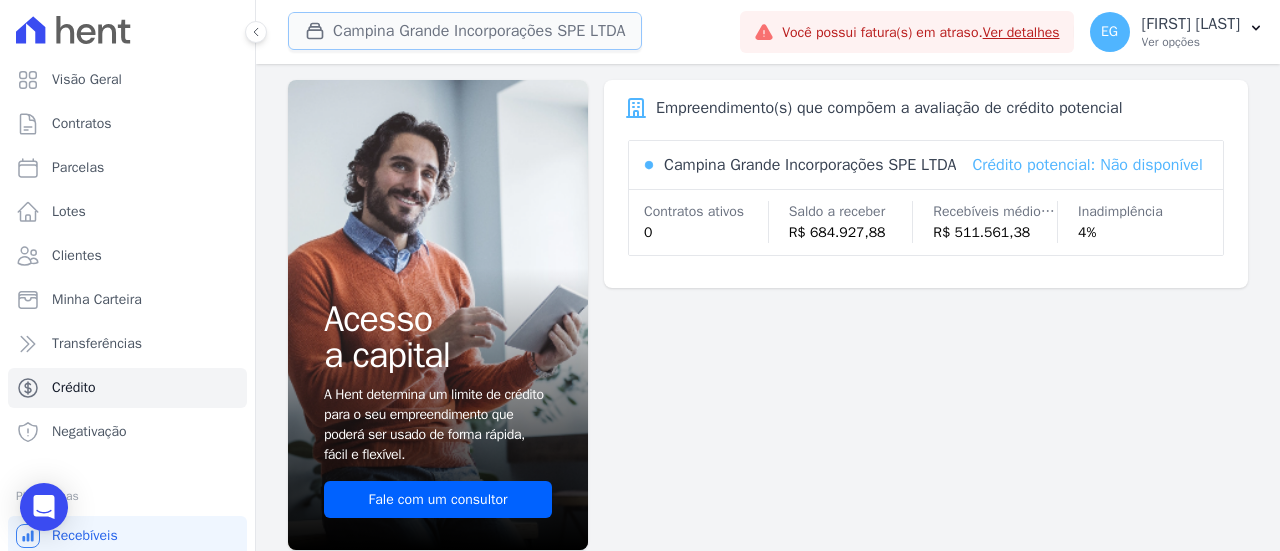click on "Campina Grande Incorporações SPE LTDA" at bounding box center [465, 31] 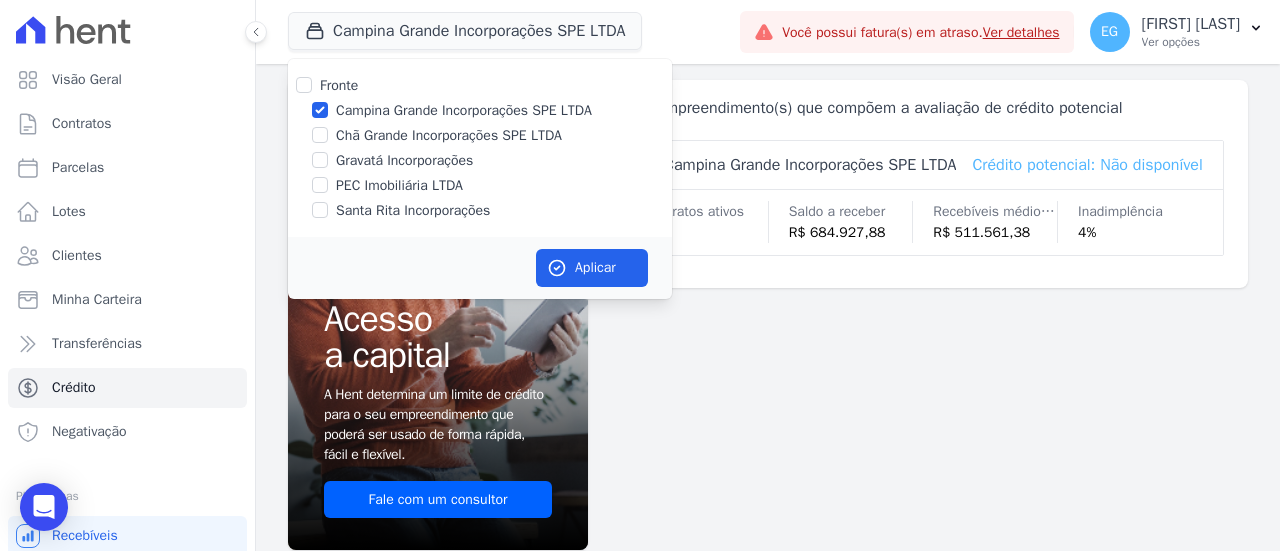 click on "Chã Grande Incorporações SPE LTDA" at bounding box center [480, 135] 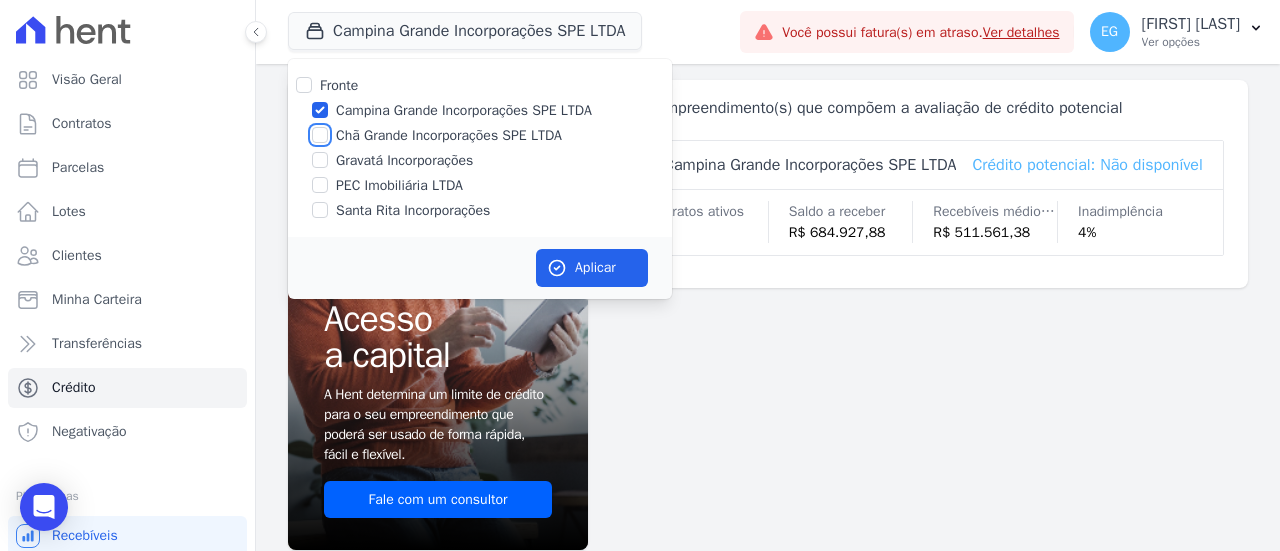 click on "Chã Grande Incorporações SPE LTDA" at bounding box center [320, 135] 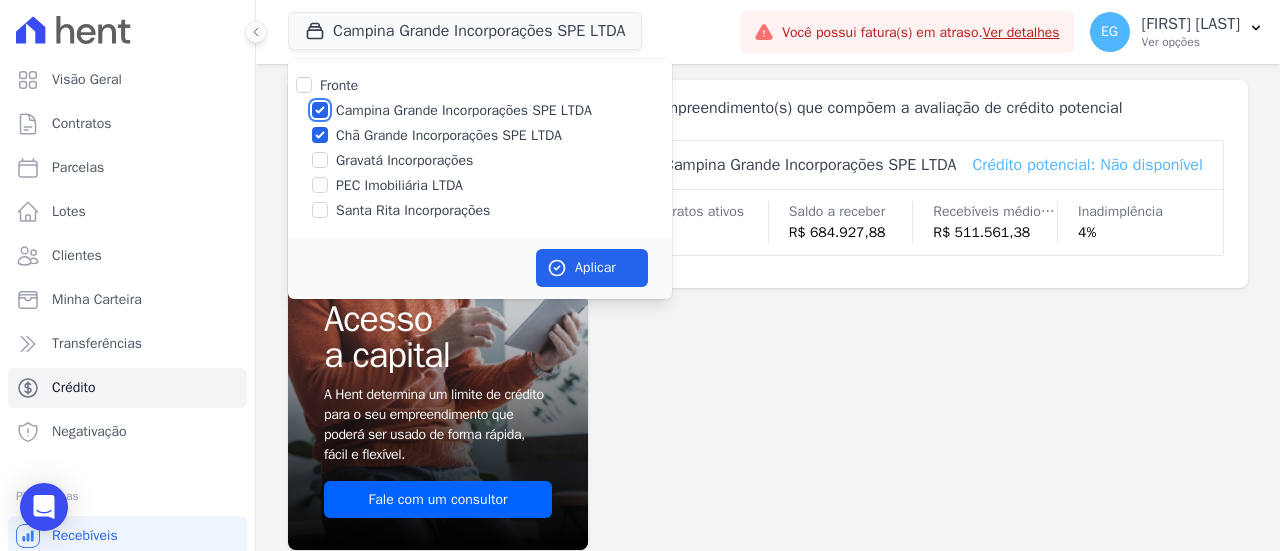 click on "Campina Grande Incorporações SPE LTDA" at bounding box center (320, 110) 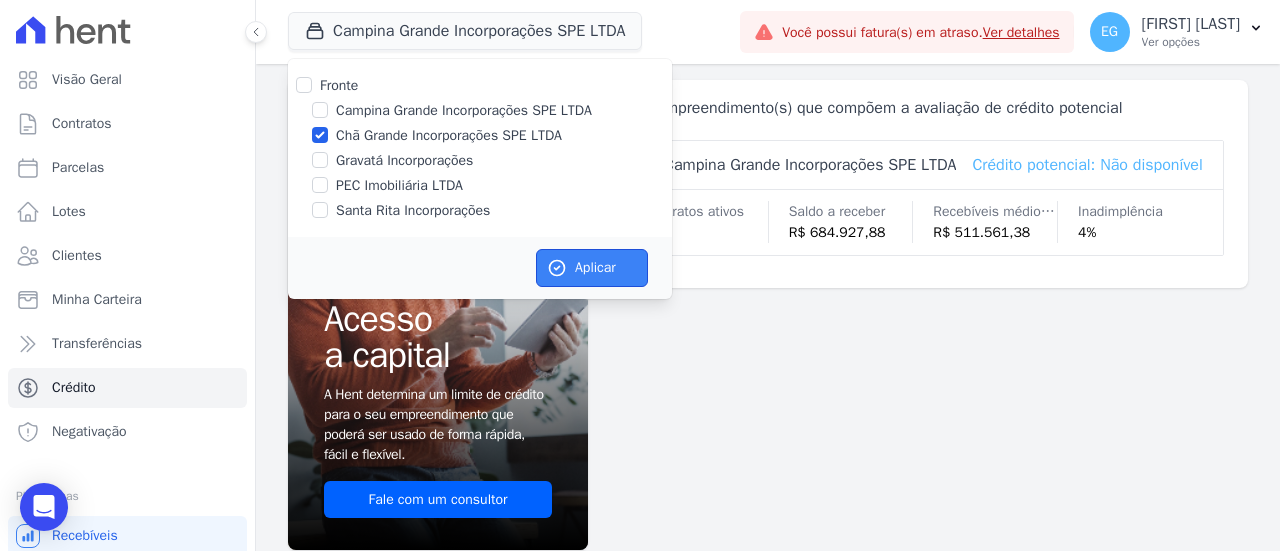 click on "Aplicar" at bounding box center (592, 268) 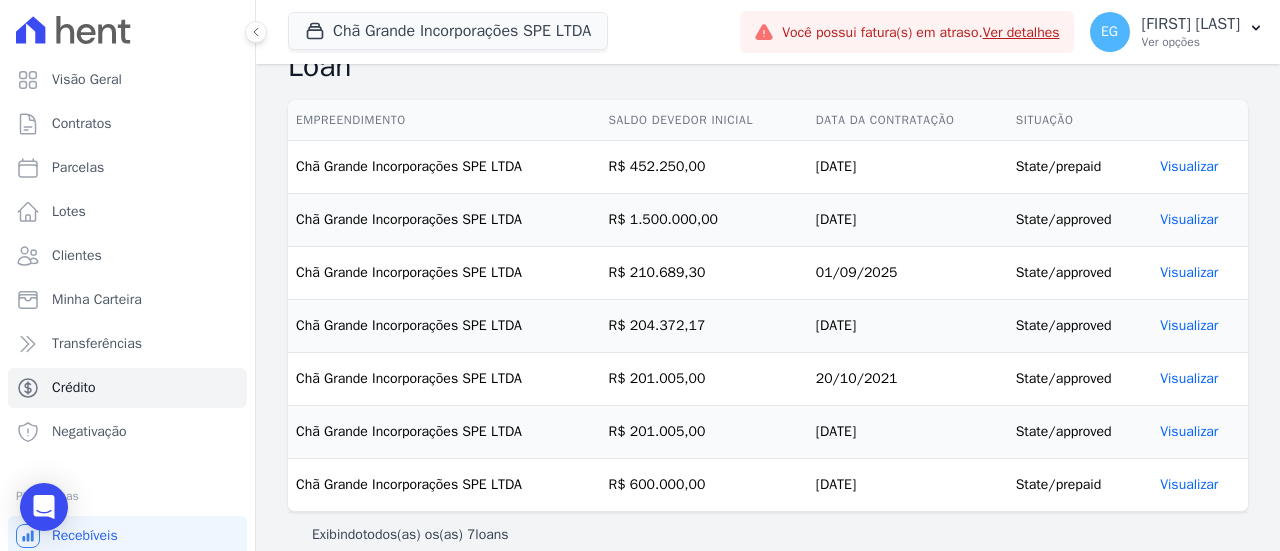 scroll, scrollTop: 50, scrollLeft: 0, axis: vertical 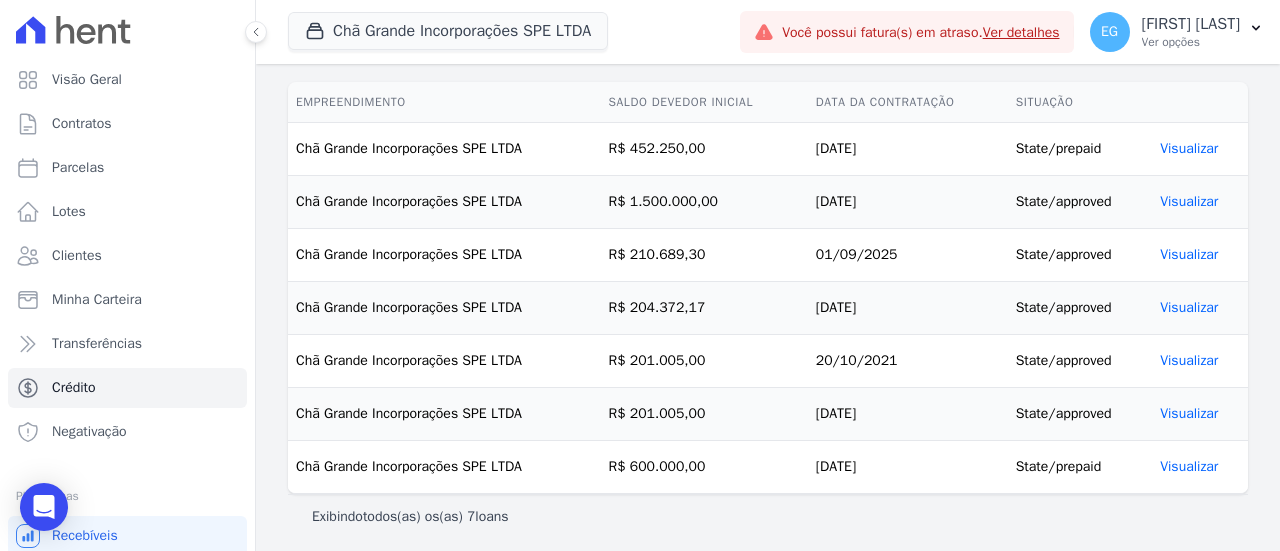 click on "Visualizar" at bounding box center (1189, 201) 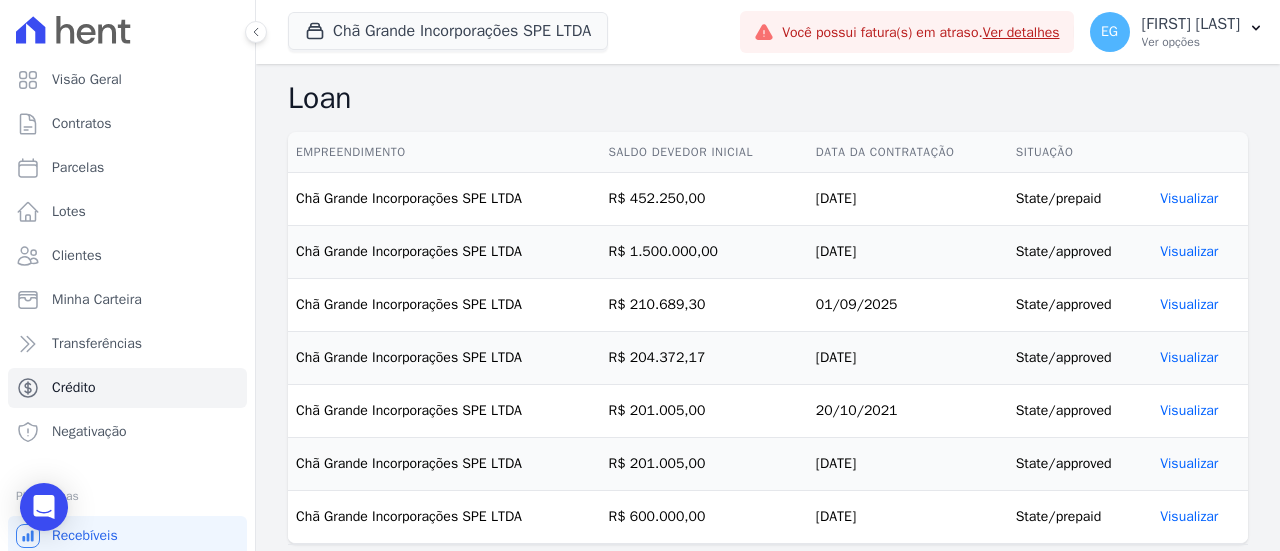 click on "Visualizar" at bounding box center (1189, 251) 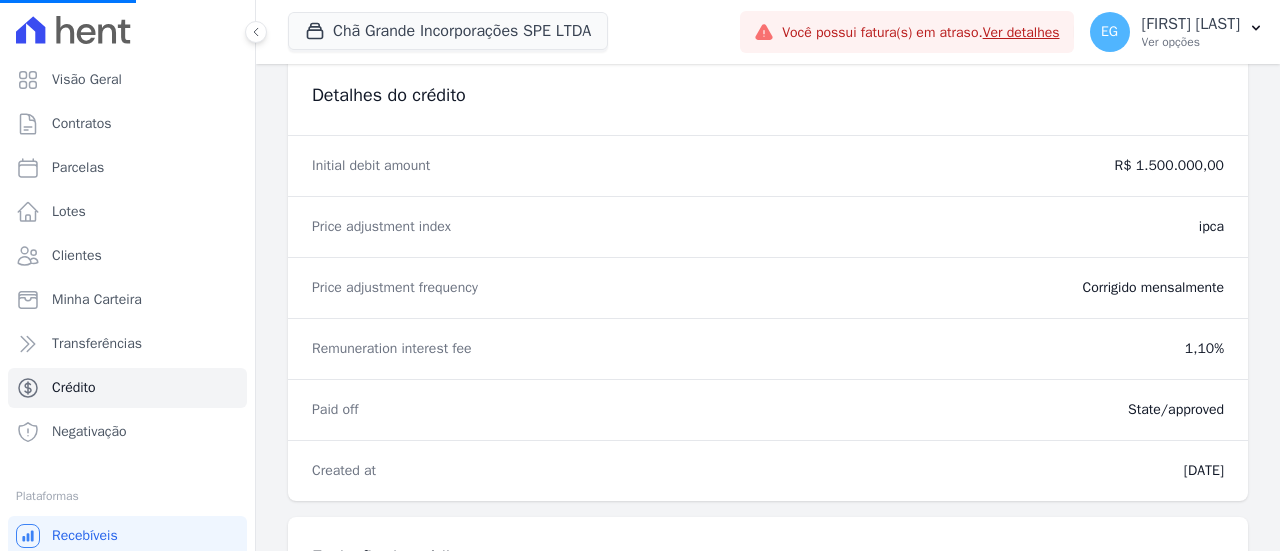 scroll, scrollTop: 0, scrollLeft: 0, axis: both 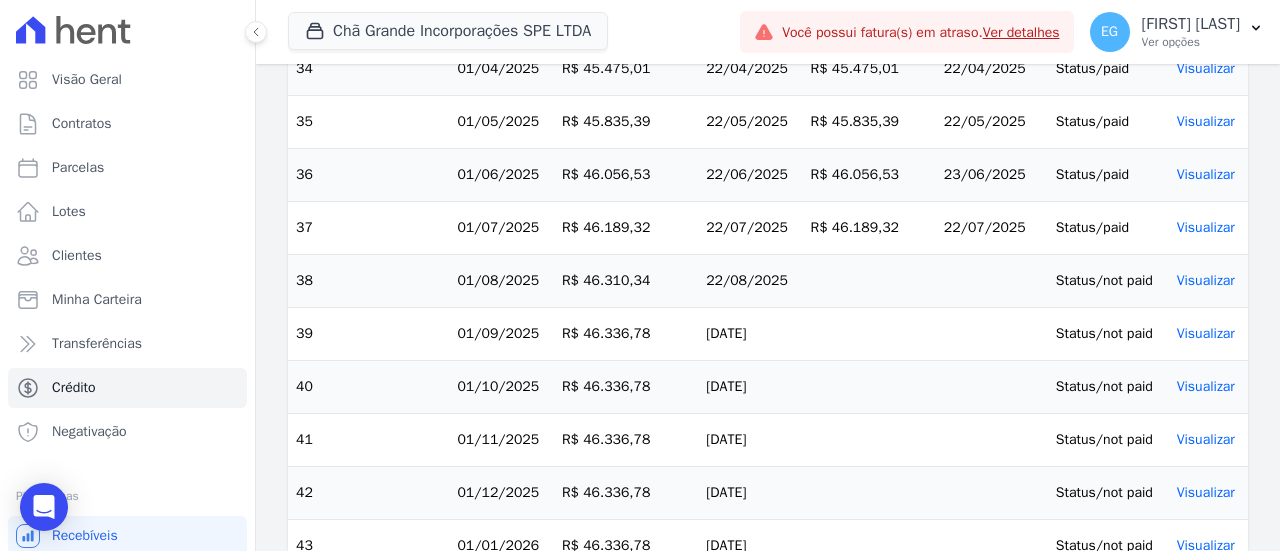 drag, startPoint x: 466, startPoint y: 265, endPoint x: 692, endPoint y: 460, distance: 298.4979 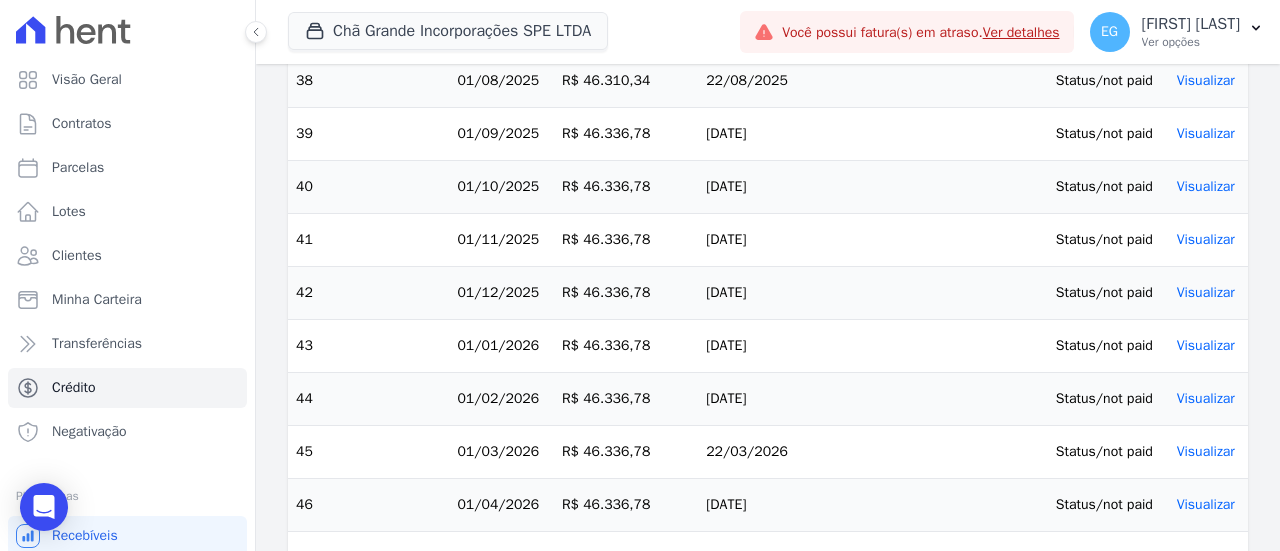 scroll, scrollTop: 2547, scrollLeft: 0, axis: vertical 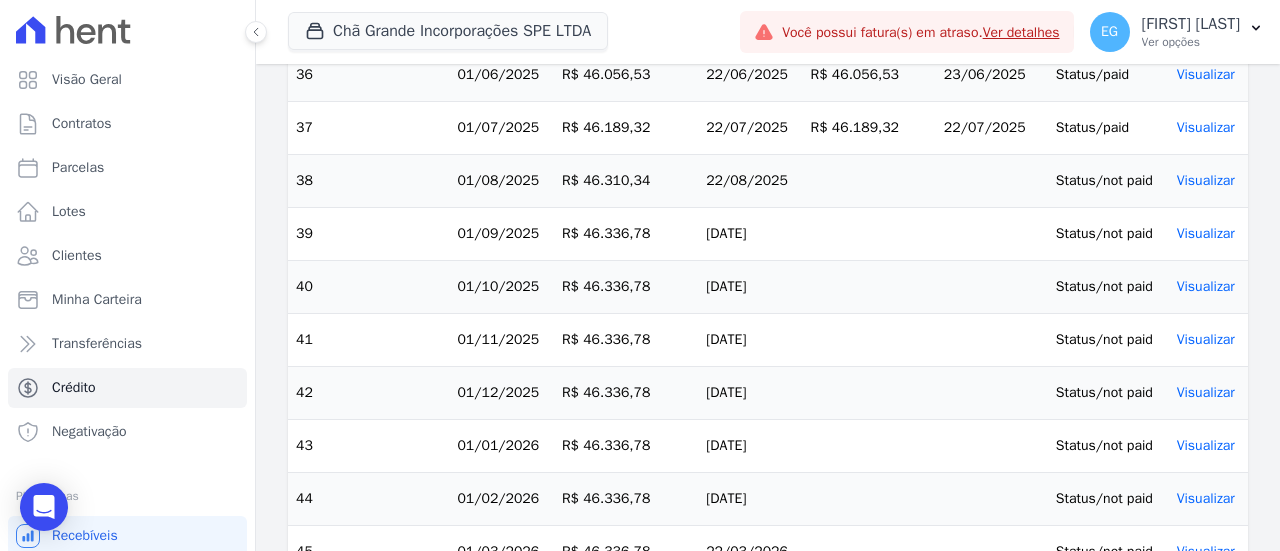 click on "01/08/2025" at bounding box center (501, 181) 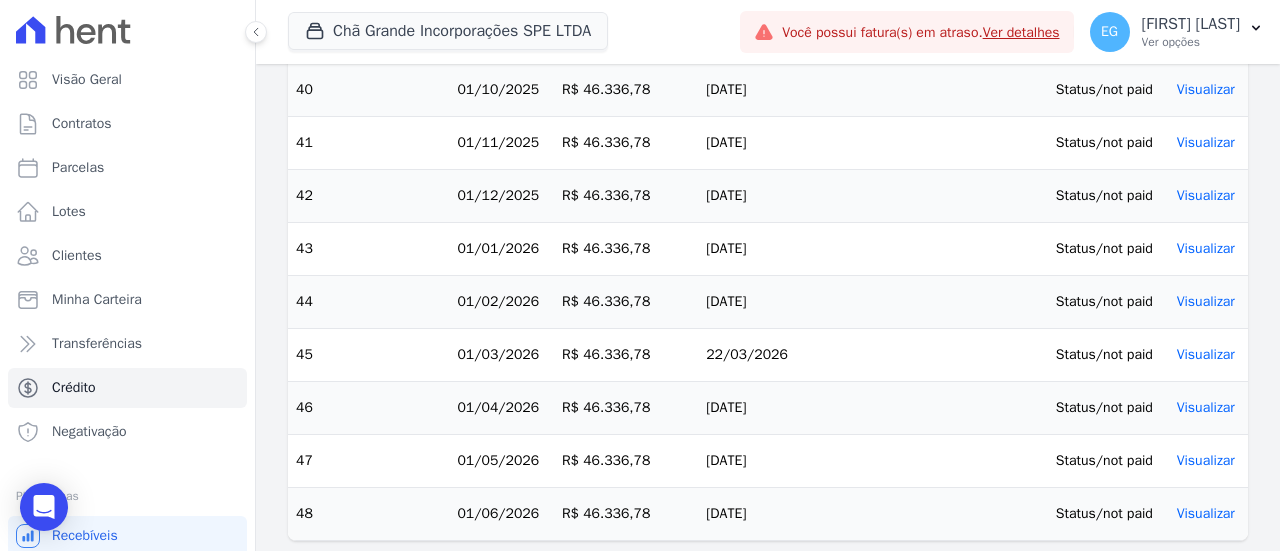 scroll, scrollTop: 2747, scrollLeft: 0, axis: vertical 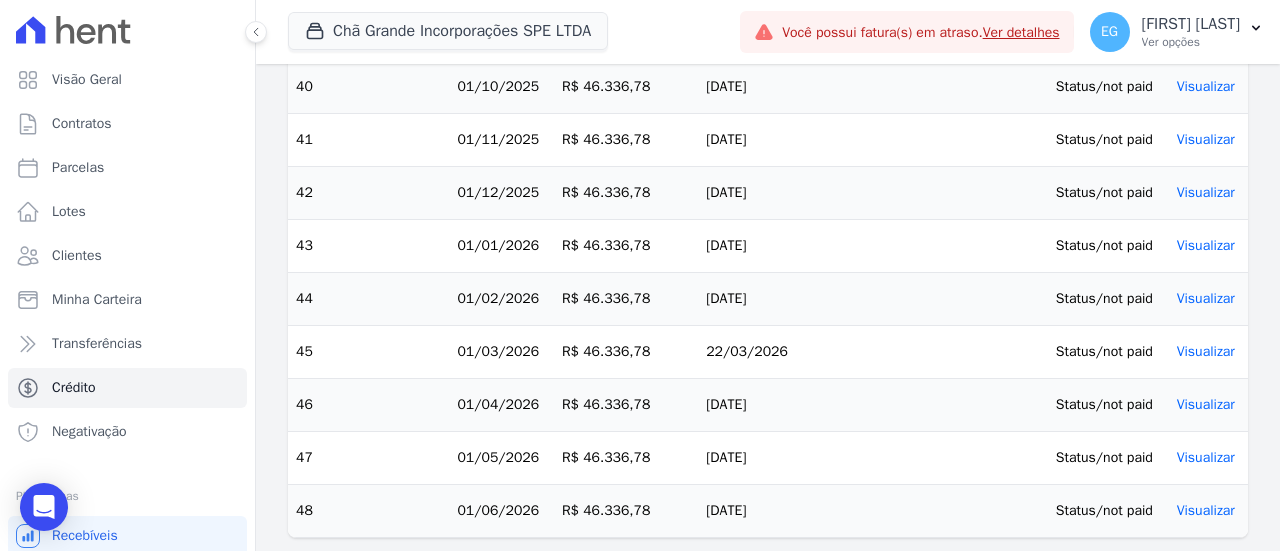 drag, startPoint x: 540, startPoint y: 329, endPoint x: 606, endPoint y: 502, distance: 185.1621 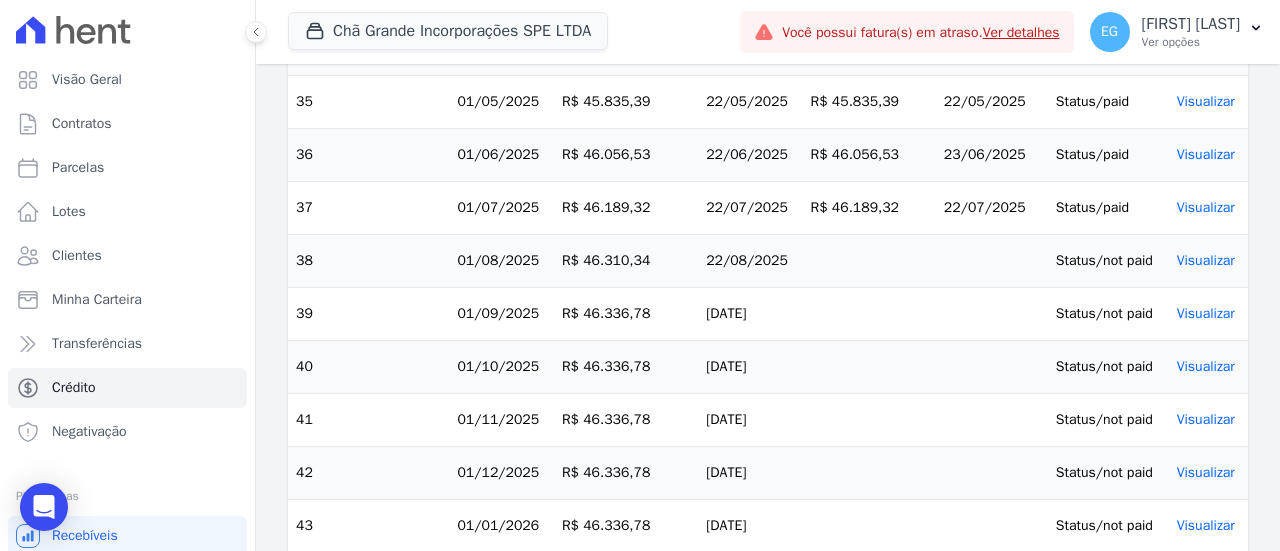 scroll, scrollTop: 2647, scrollLeft: 0, axis: vertical 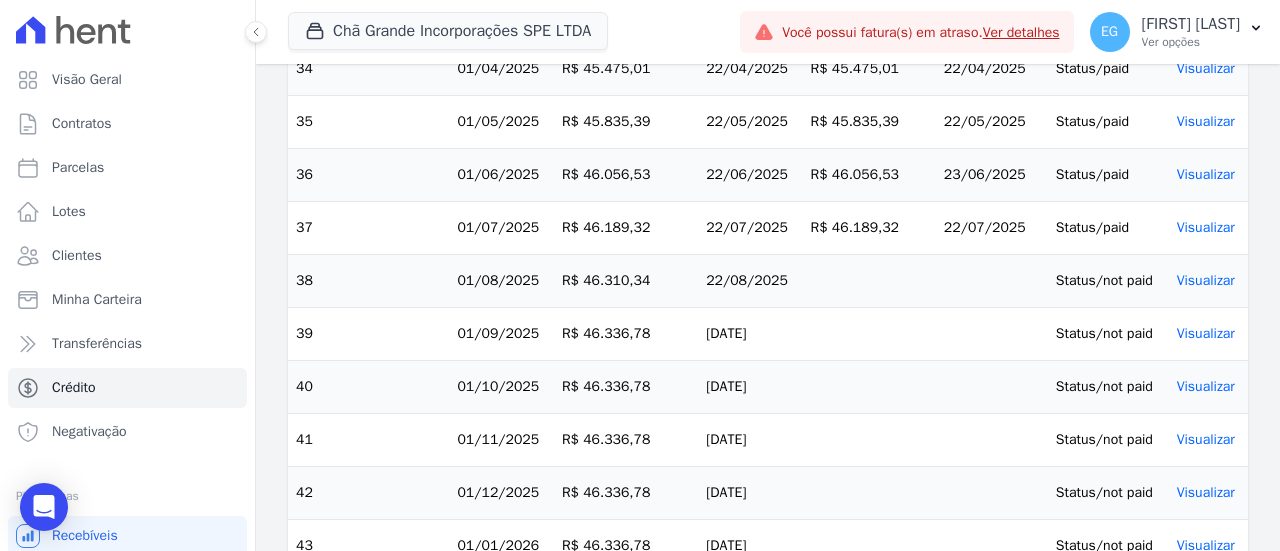 drag, startPoint x: 298, startPoint y: 266, endPoint x: 642, endPoint y: 273, distance: 344.07123 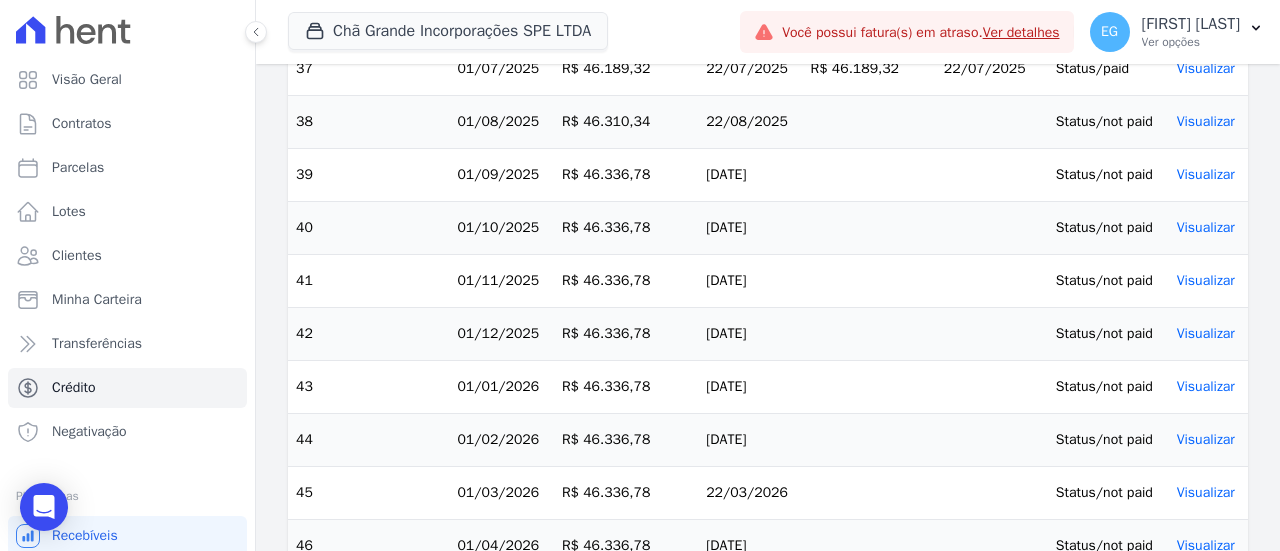 scroll, scrollTop: 2647, scrollLeft: 0, axis: vertical 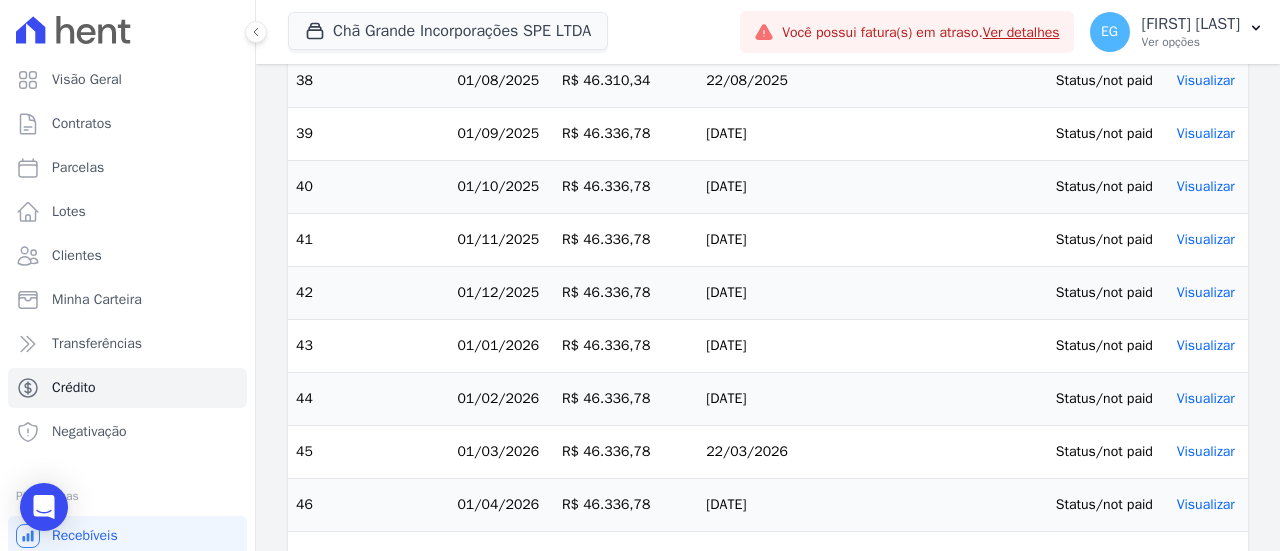 click on "43
01/01/2026
R$ 46.336,78
22/01/2026
Status/not paid
Visualizar" at bounding box center [768, 346] 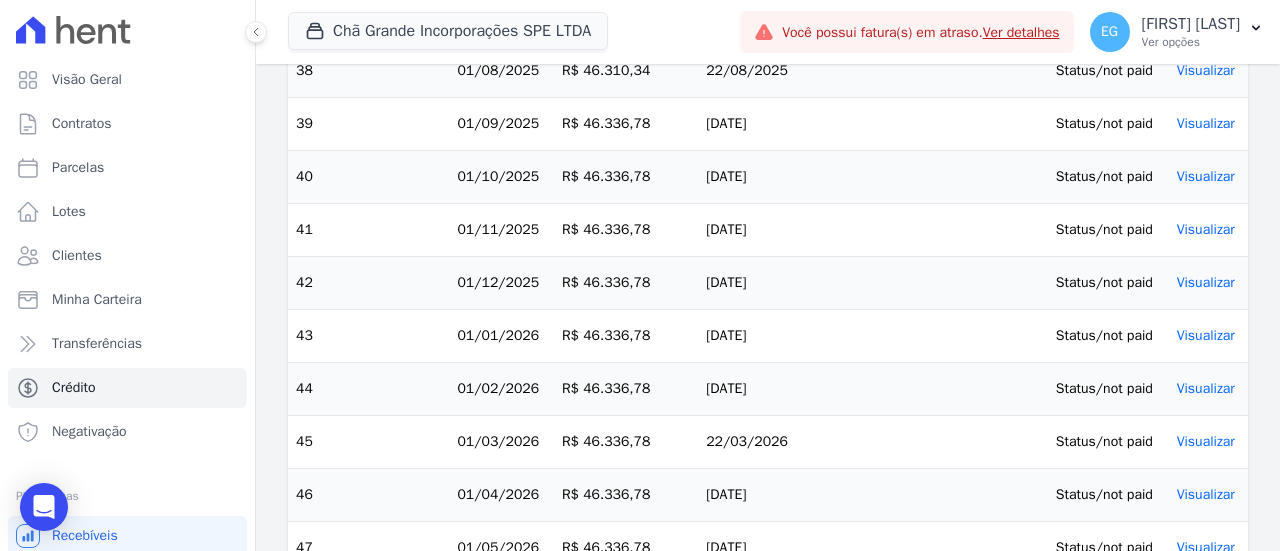 drag, startPoint x: 627, startPoint y: 539, endPoint x: 671, endPoint y: 540, distance: 44.011364 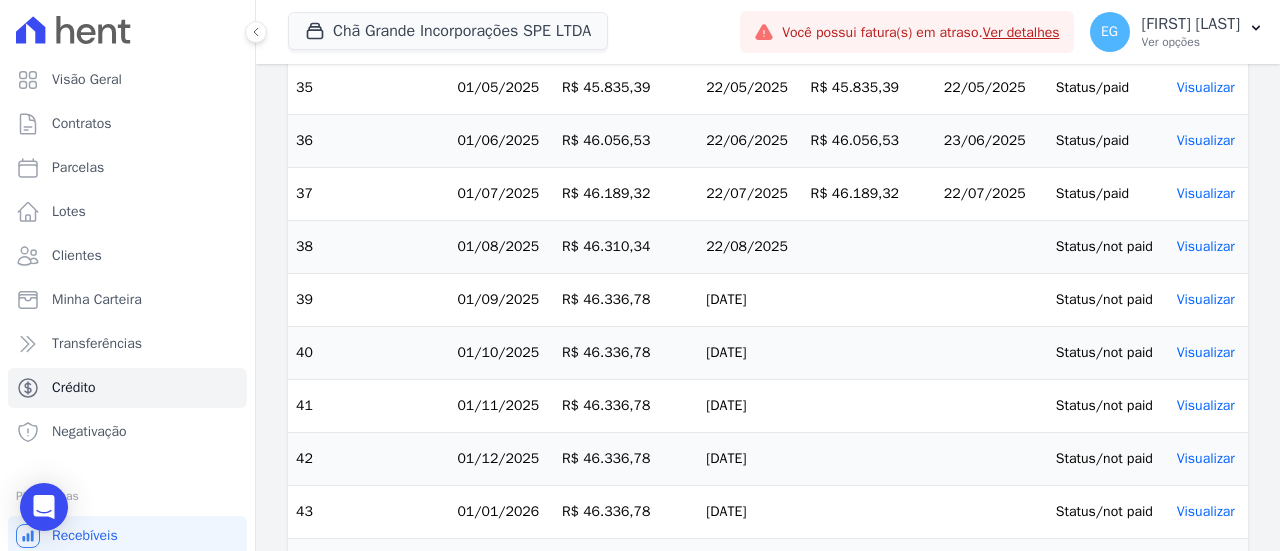 scroll, scrollTop: 2447, scrollLeft: 0, axis: vertical 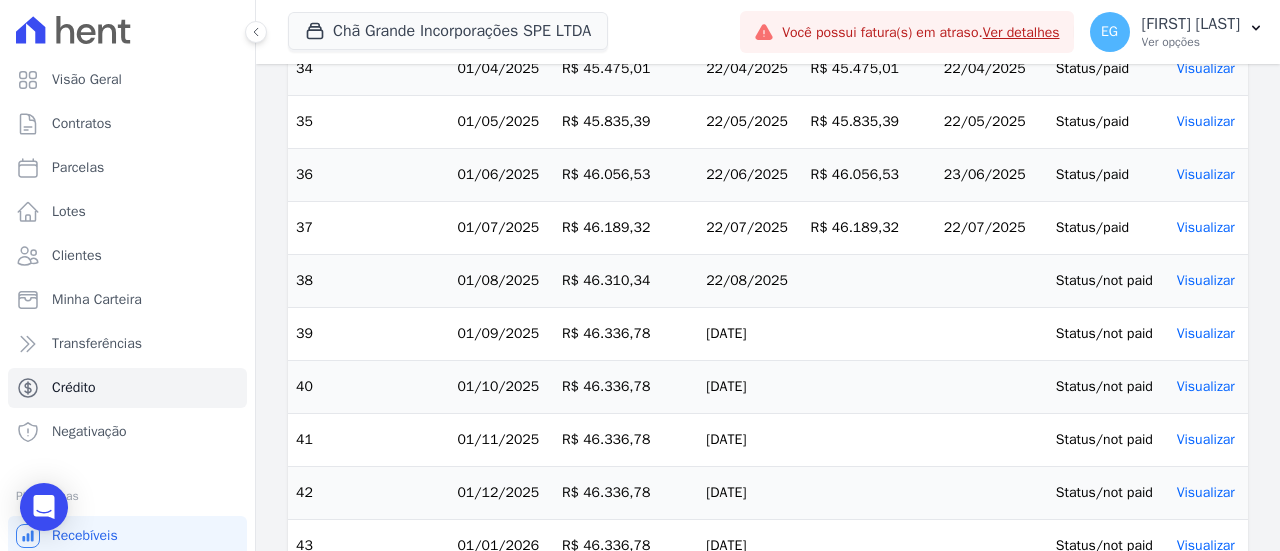 drag, startPoint x: 564, startPoint y: 316, endPoint x: 659, endPoint y: 324, distance: 95.33625 